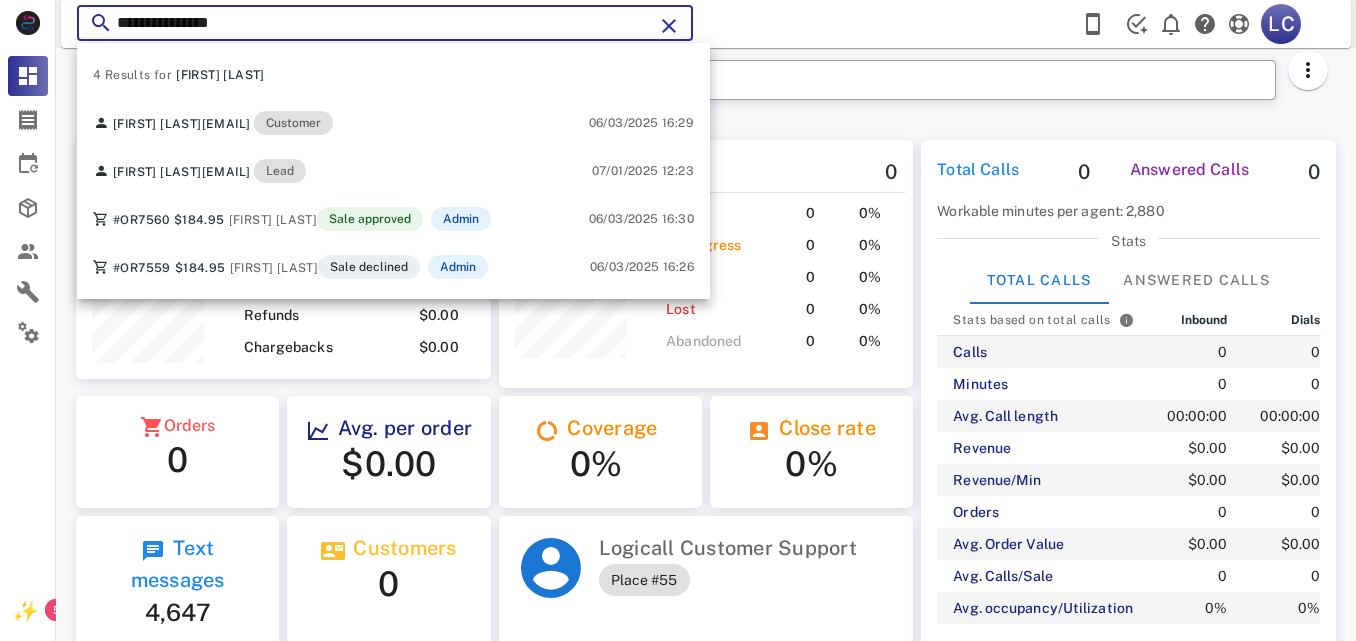 scroll, scrollTop: 0, scrollLeft: 0, axis: both 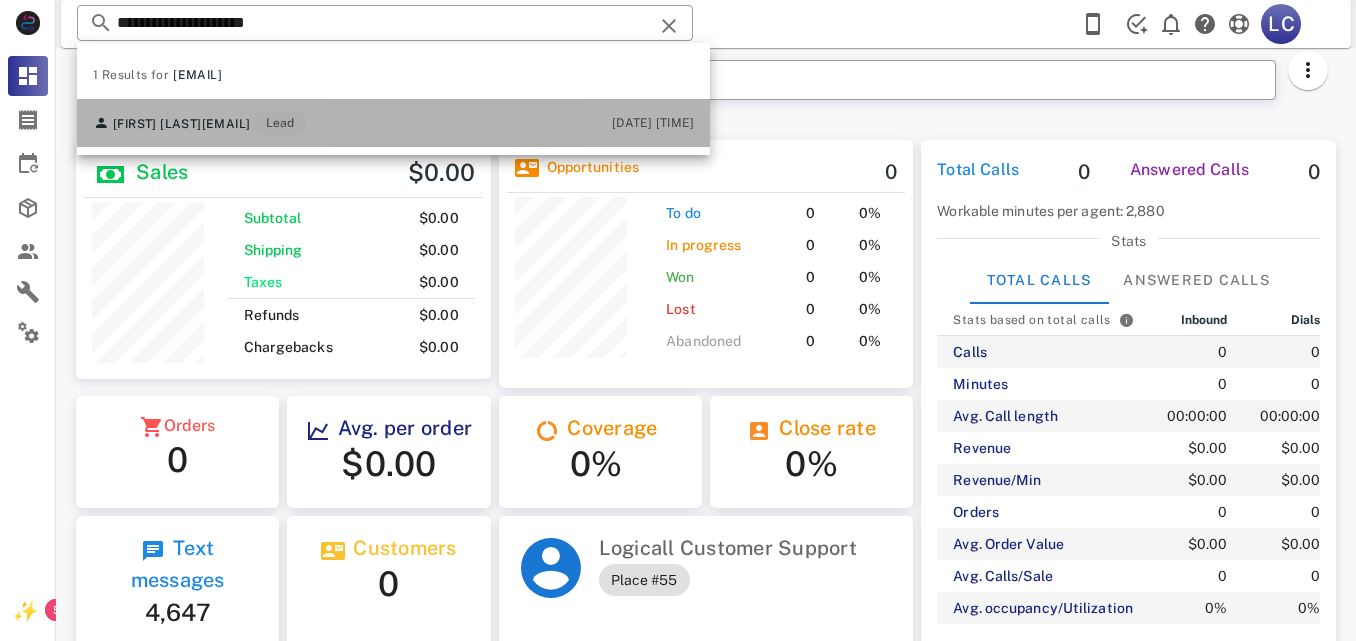 click on "[EMAIL]" at bounding box center (226, 124) 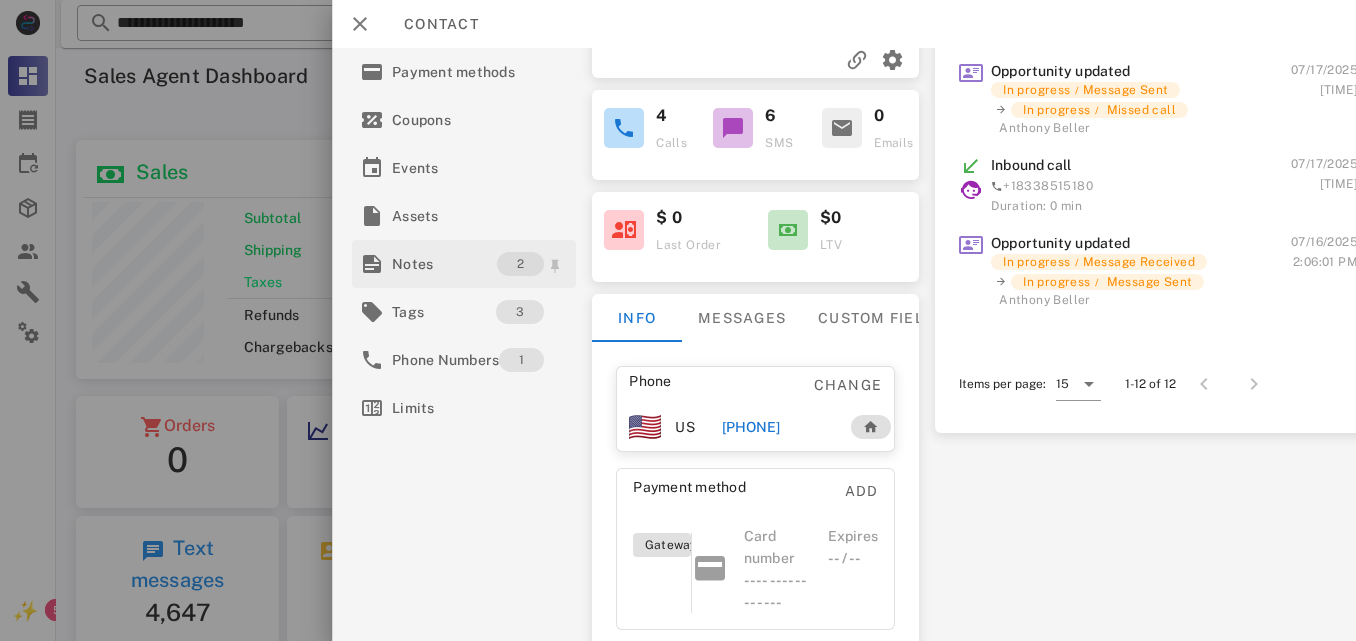 scroll, scrollTop: 0, scrollLeft: 0, axis: both 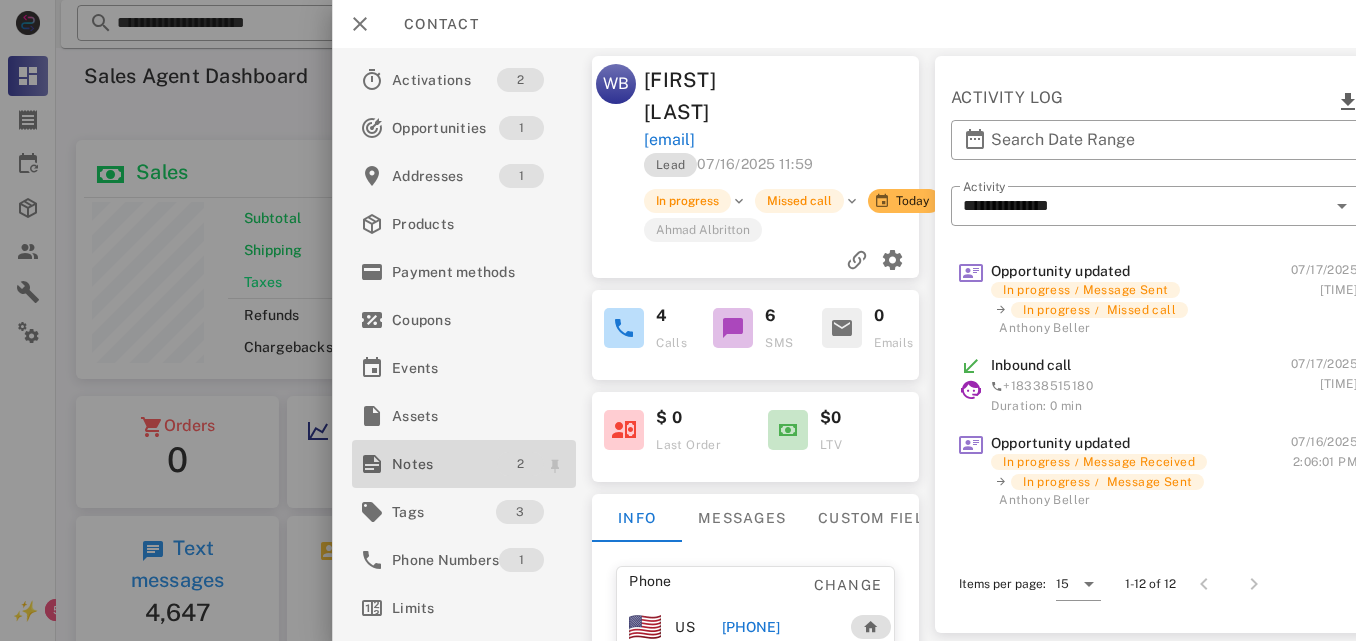 click on "2" at bounding box center [520, 464] 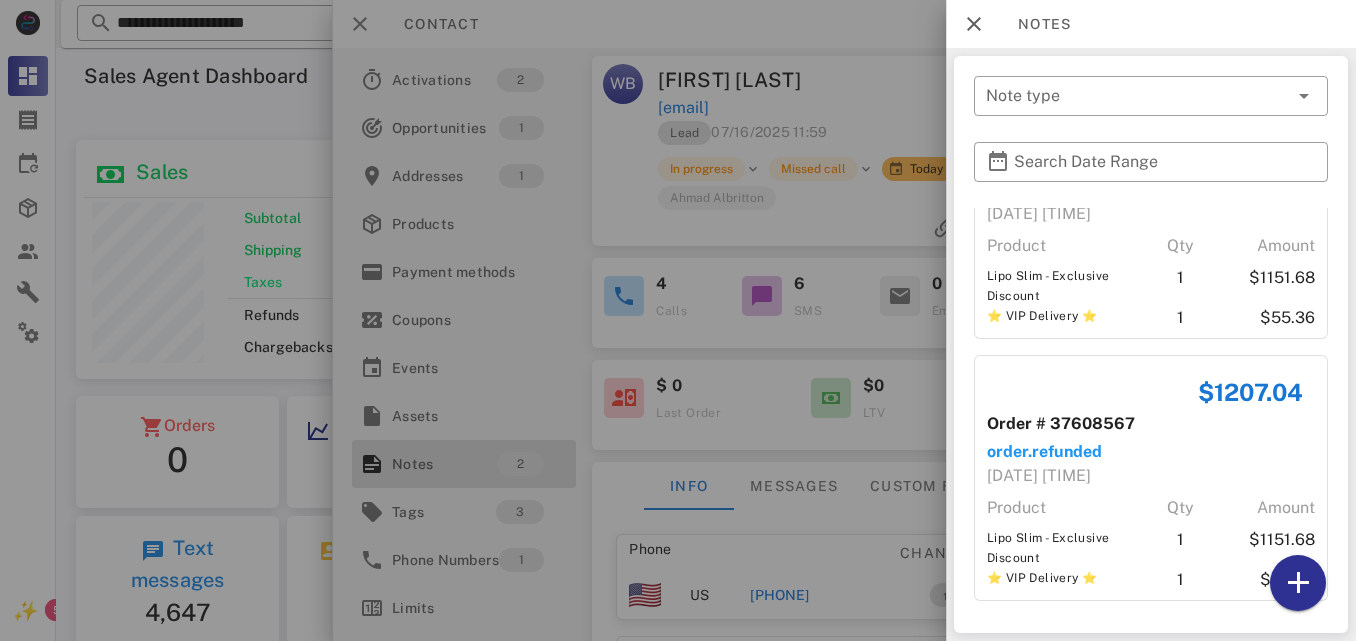 scroll, scrollTop: 120, scrollLeft: 0, axis: vertical 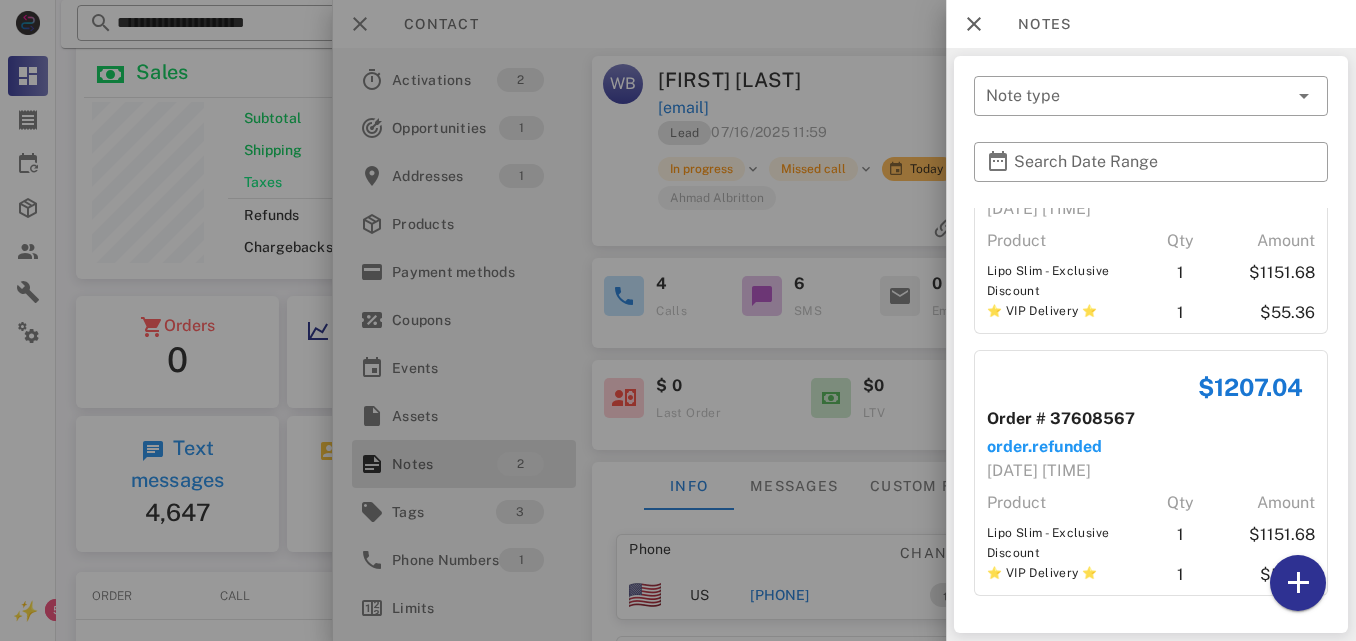 click at bounding box center [678, 320] 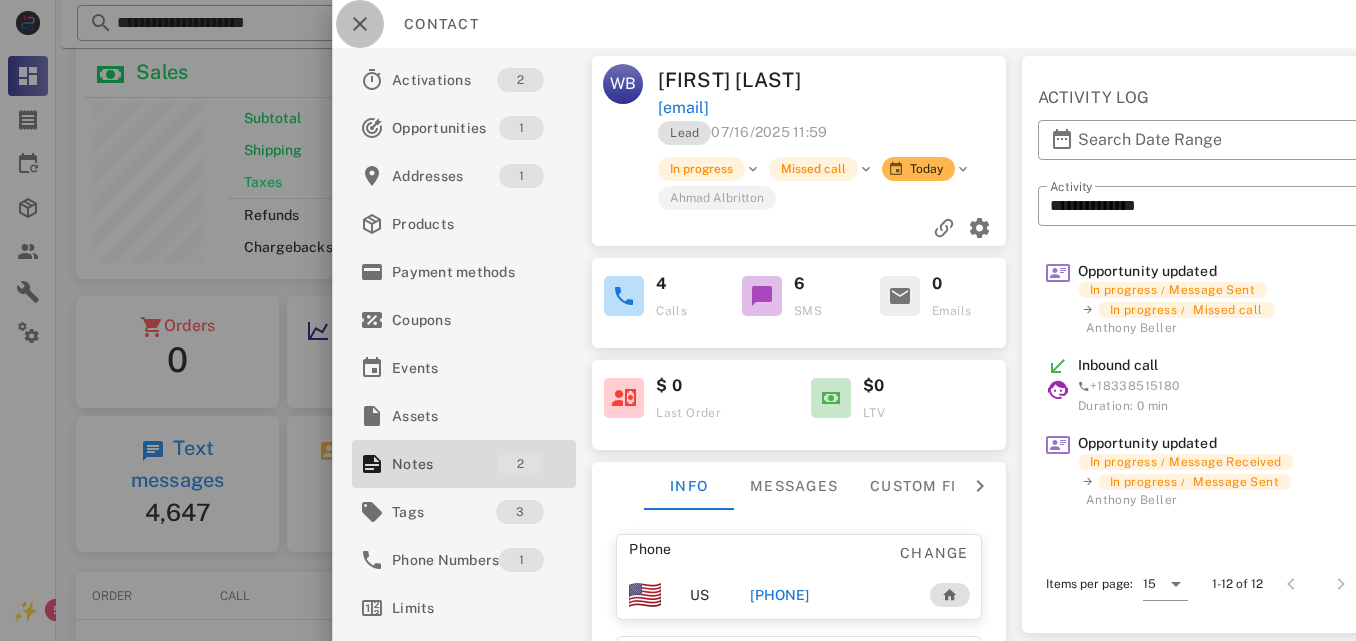 click at bounding box center [360, 24] 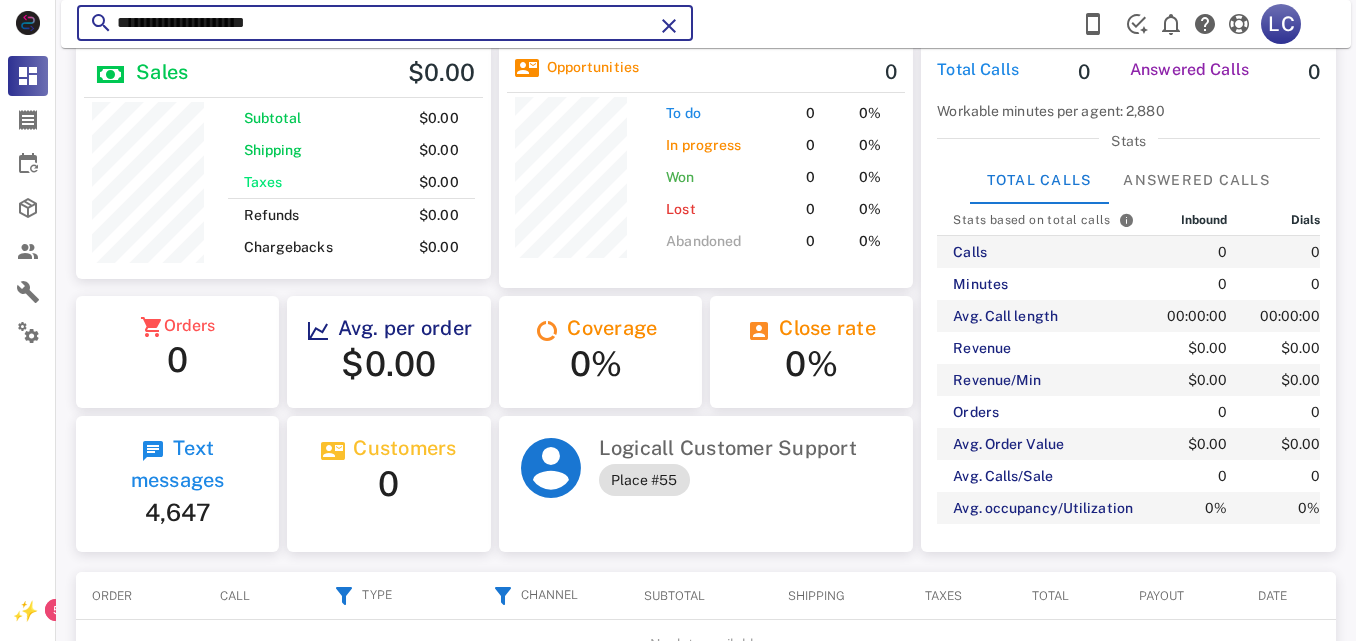 click on "**********" at bounding box center [385, 23] 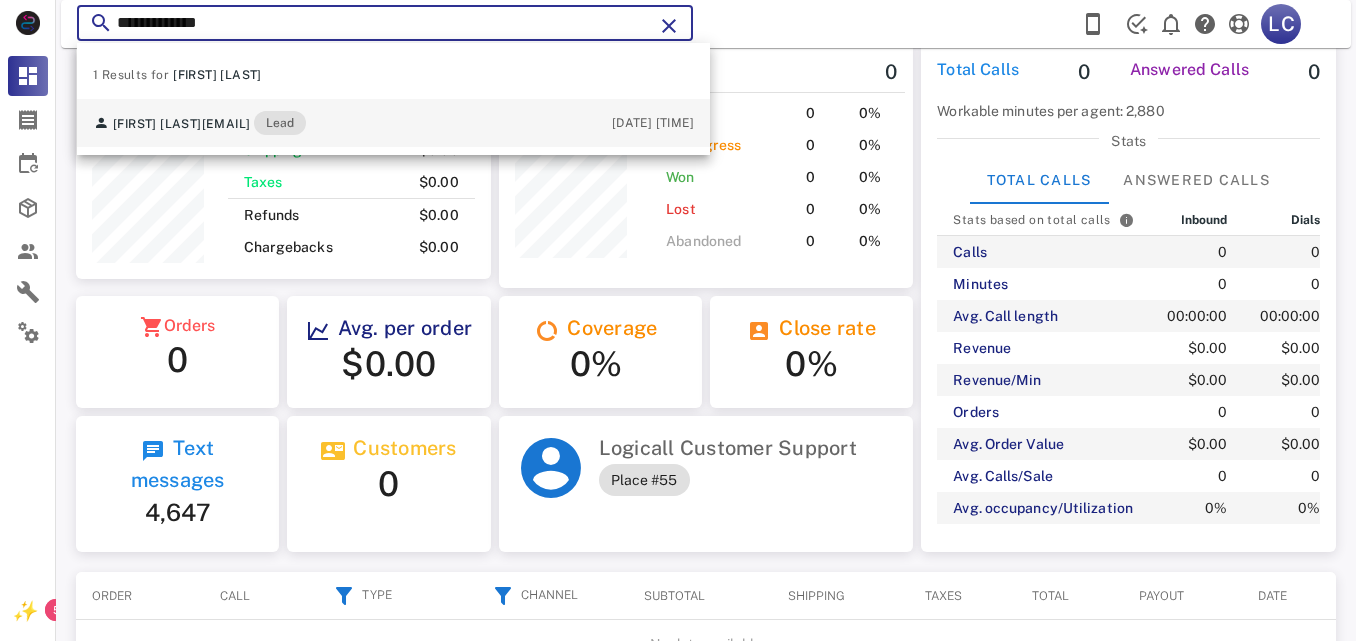 type on "**********" 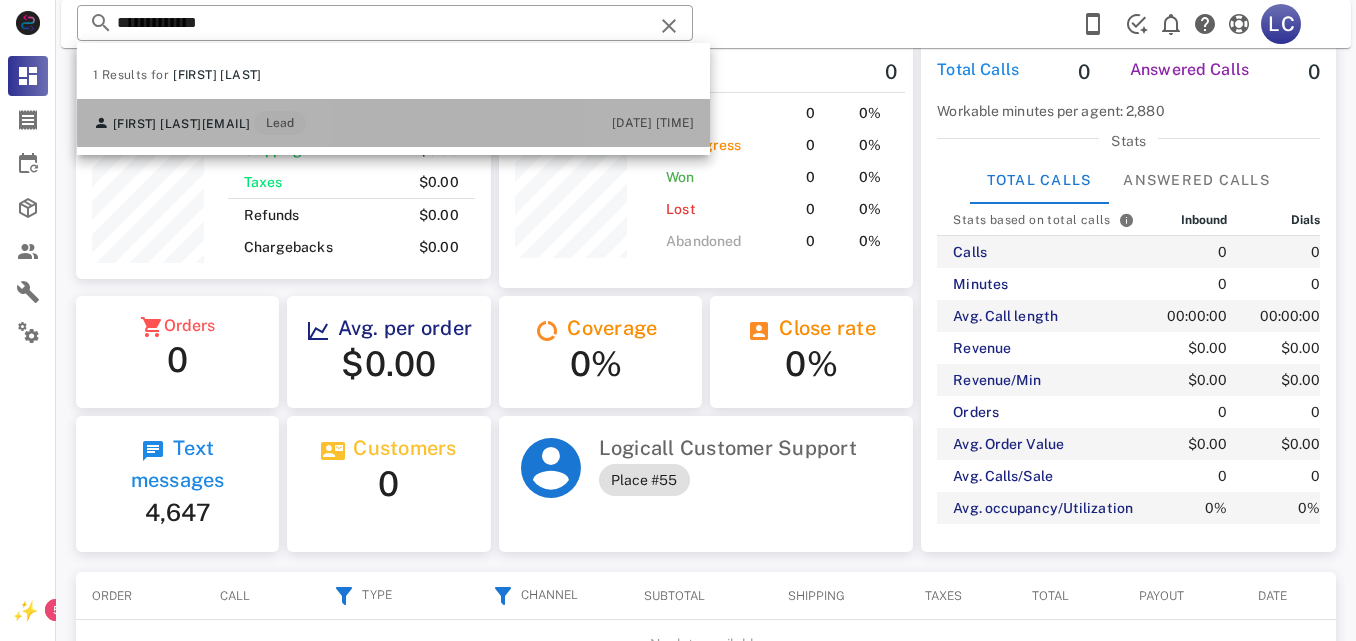 click on "[EMAIL]" at bounding box center [226, 124] 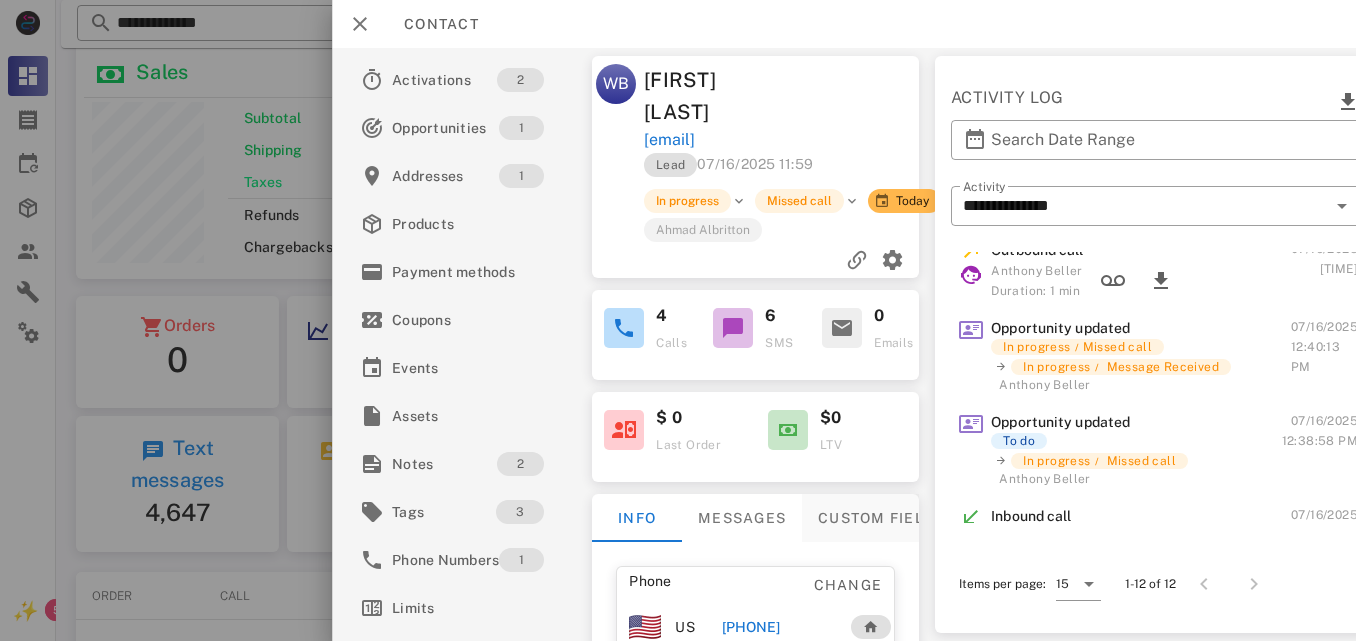 scroll, scrollTop: 400, scrollLeft: 0, axis: vertical 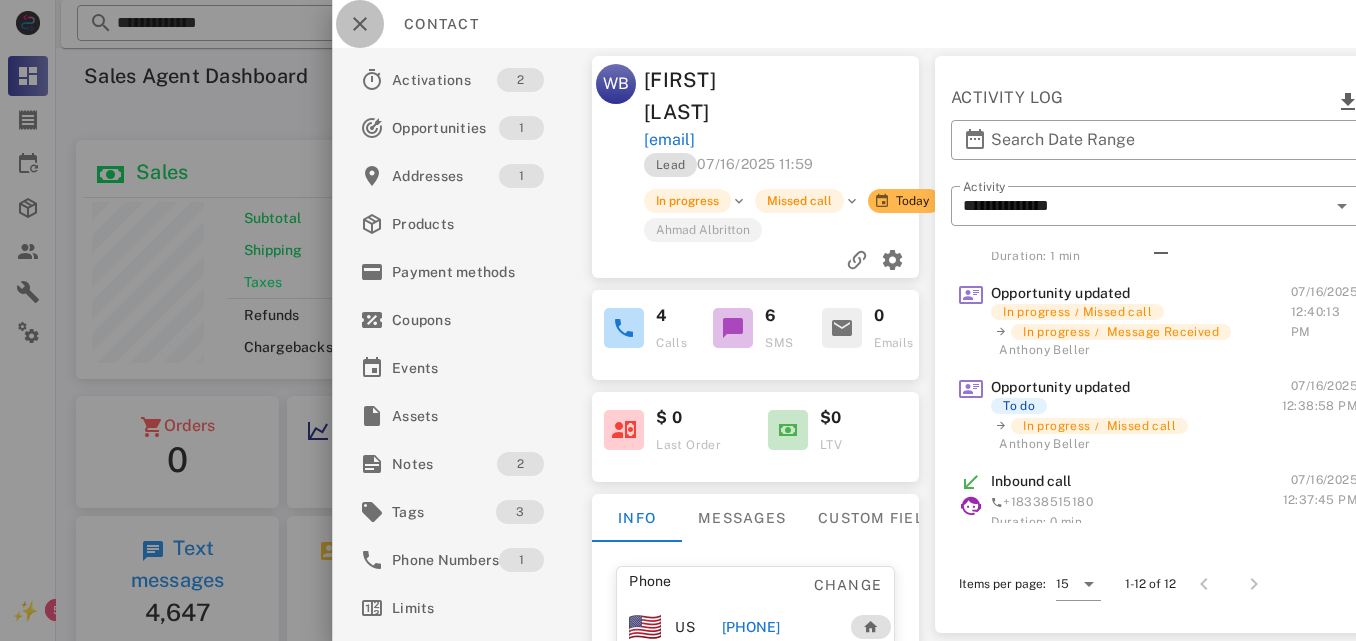 click at bounding box center [360, 24] 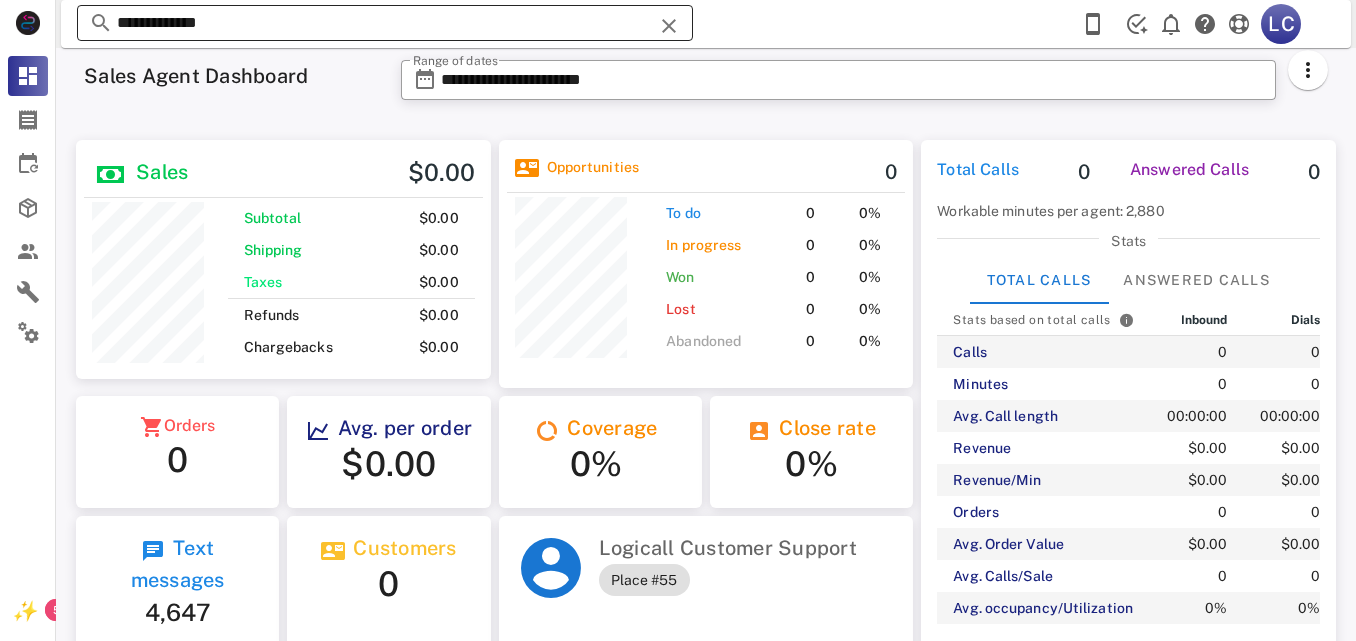 click at bounding box center (669, 26) 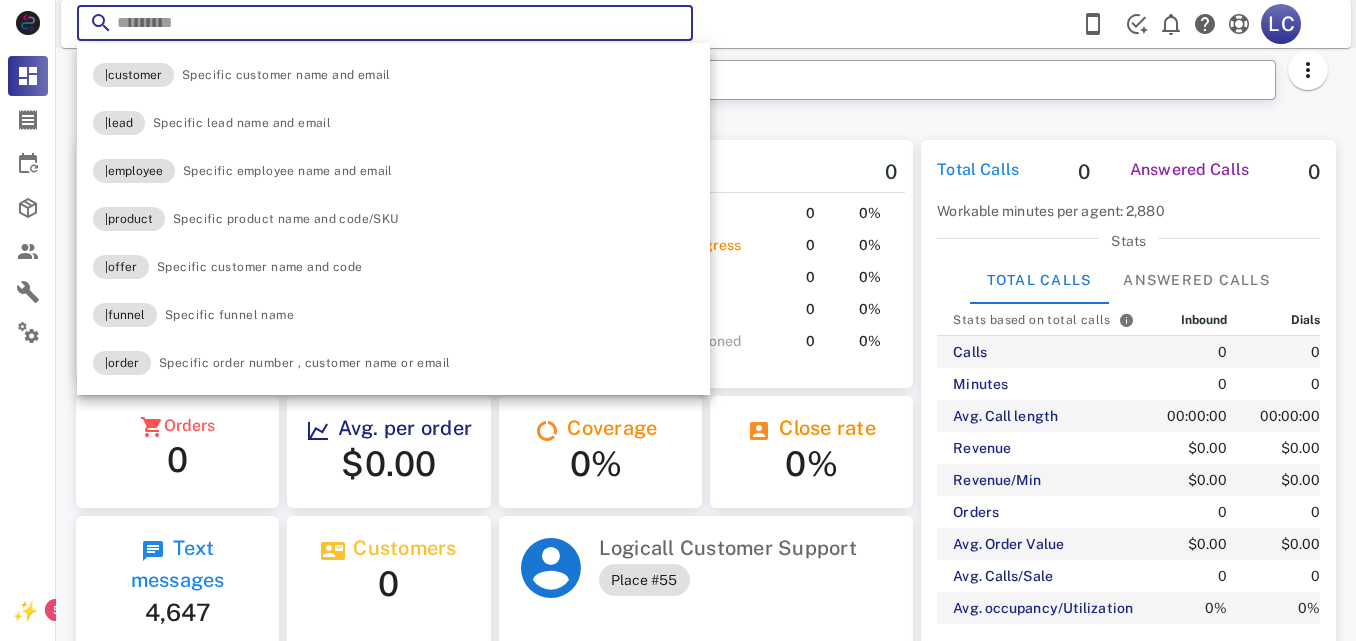 paste on "**********" 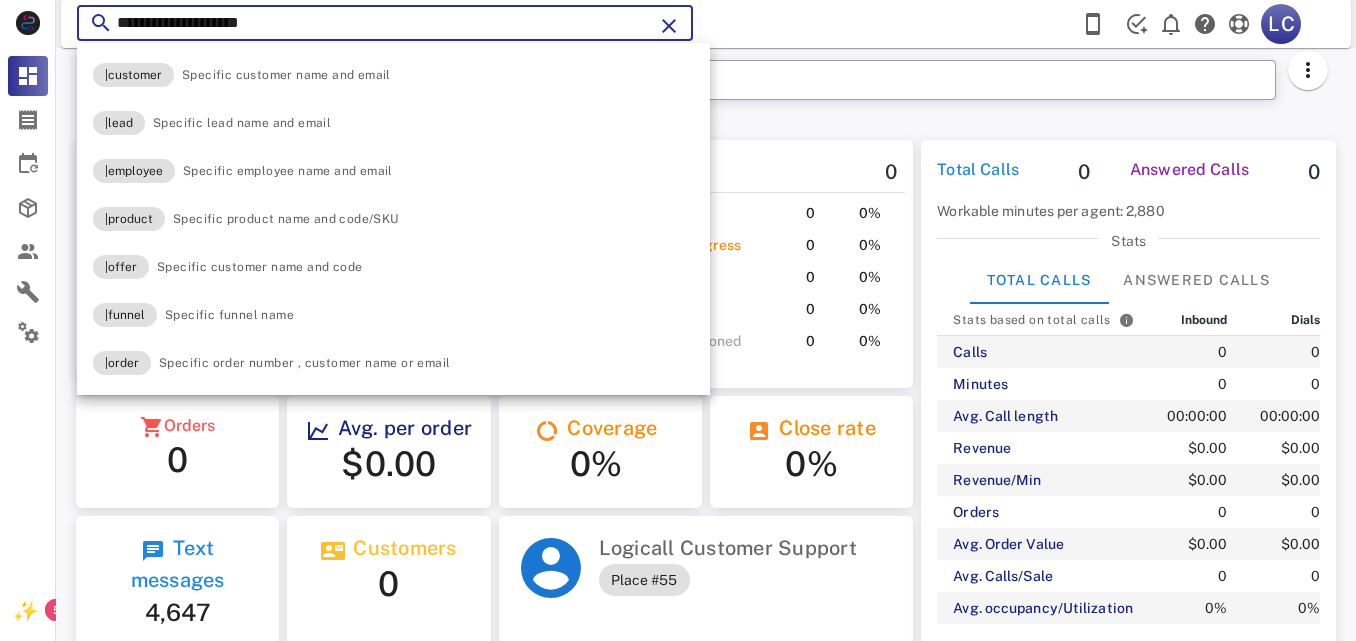 type on "**********" 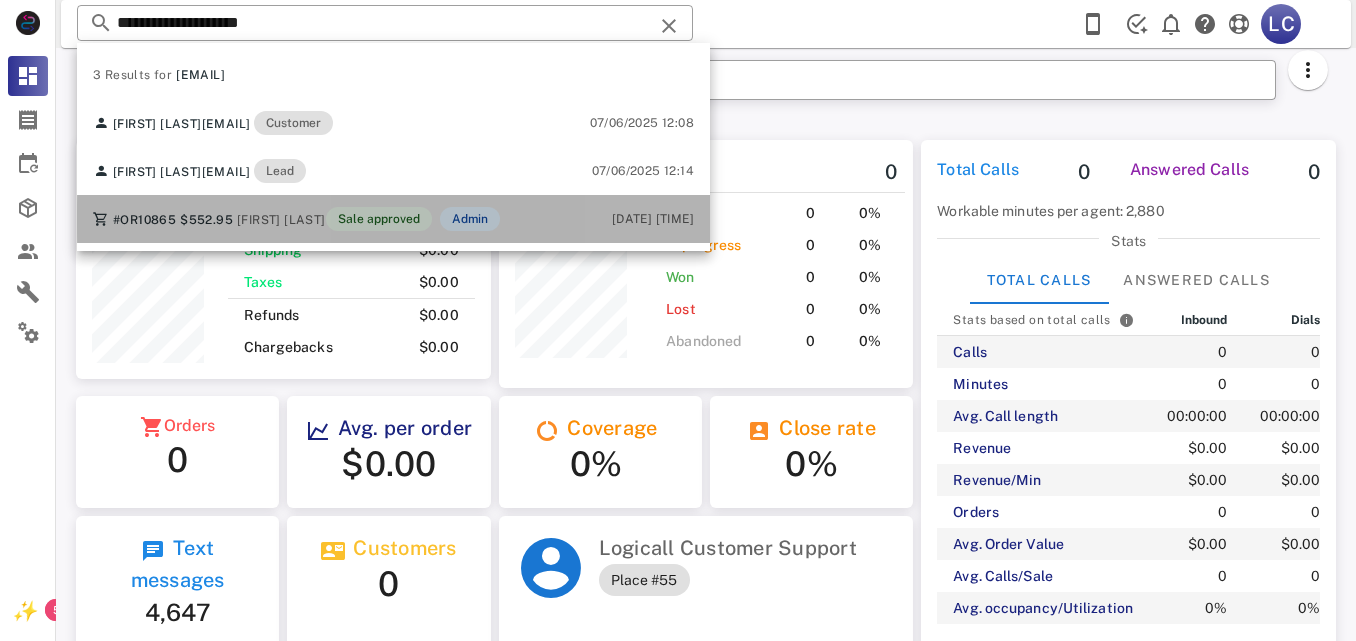 click on "[FIRST] [LAST]" at bounding box center [281, 220] 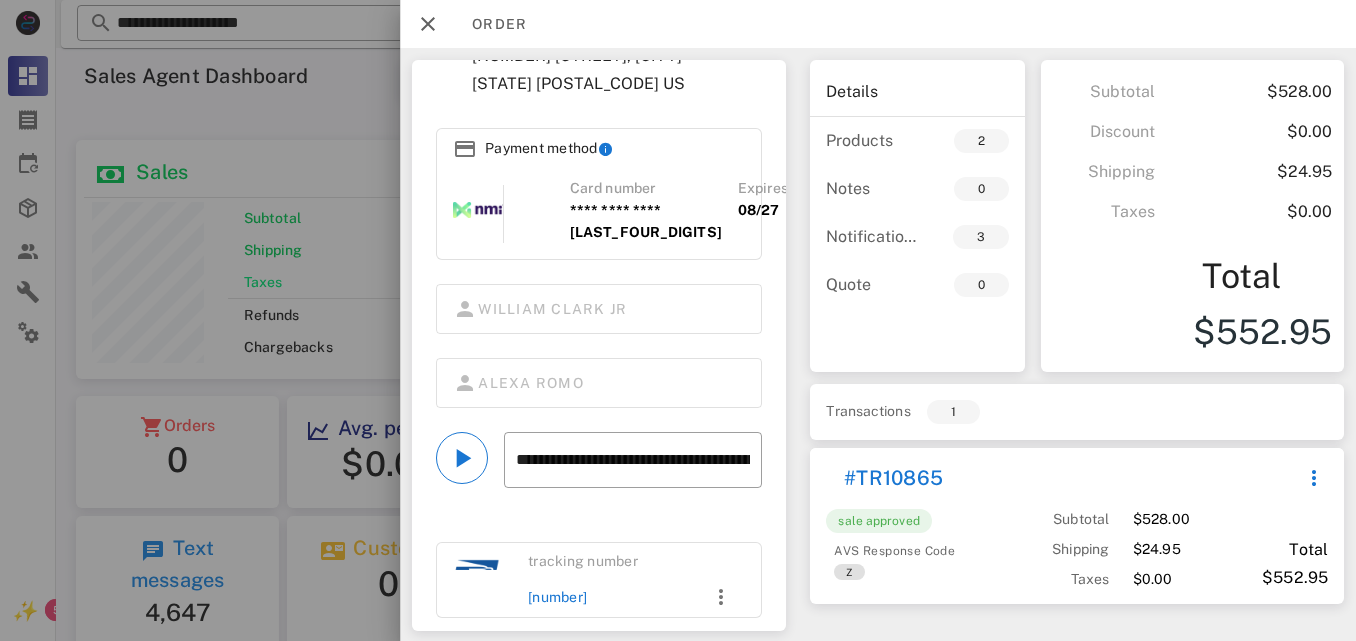 scroll, scrollTop: 353, scrollLeft: 0, axis: vertical 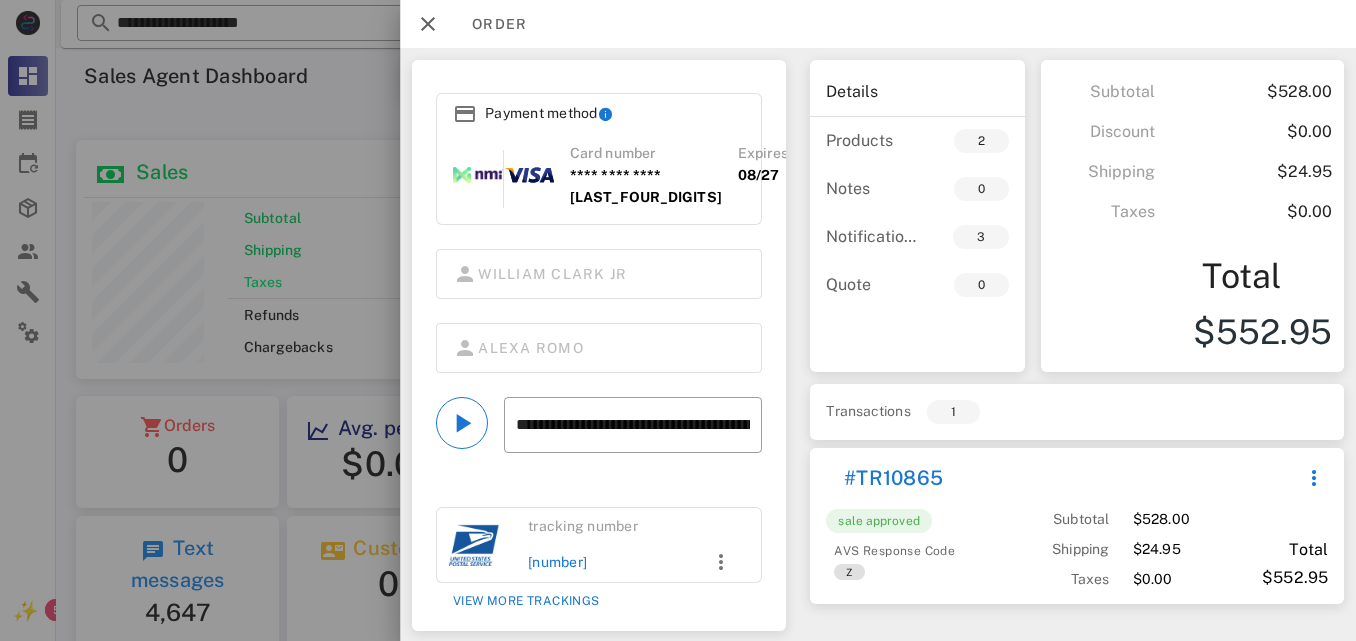 click on "[NUMBER]" at bounding box center (609, 562) 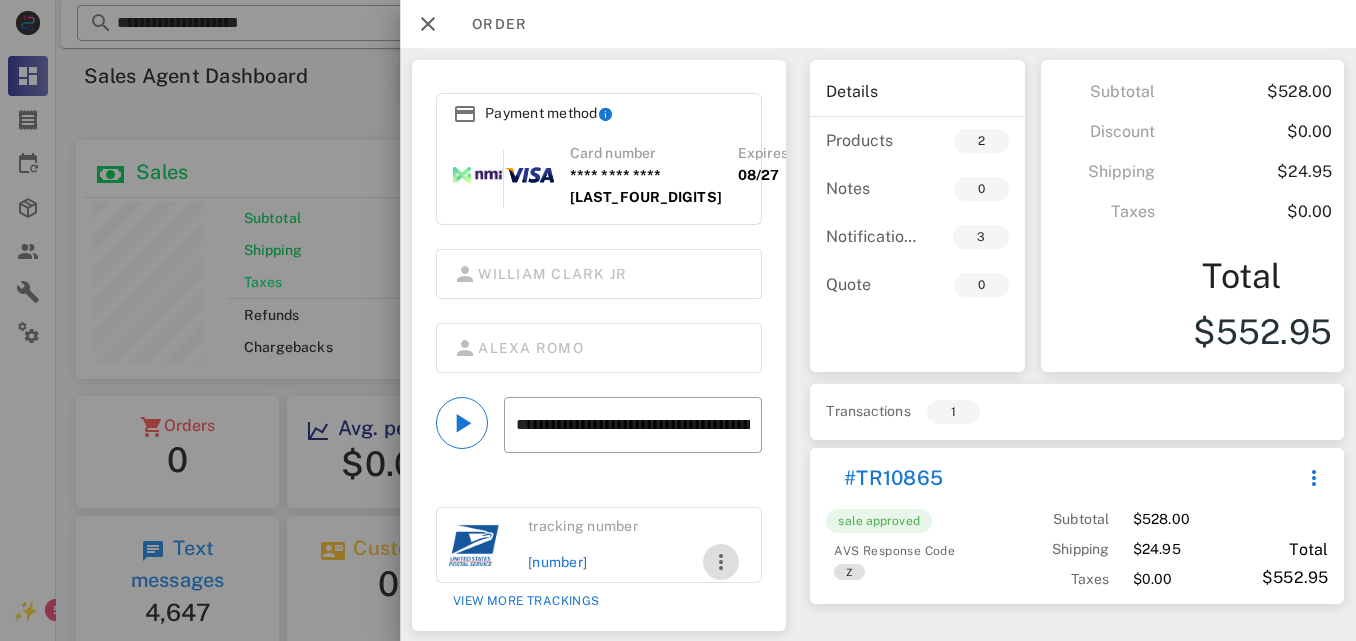click at bounding box center (721, 562) 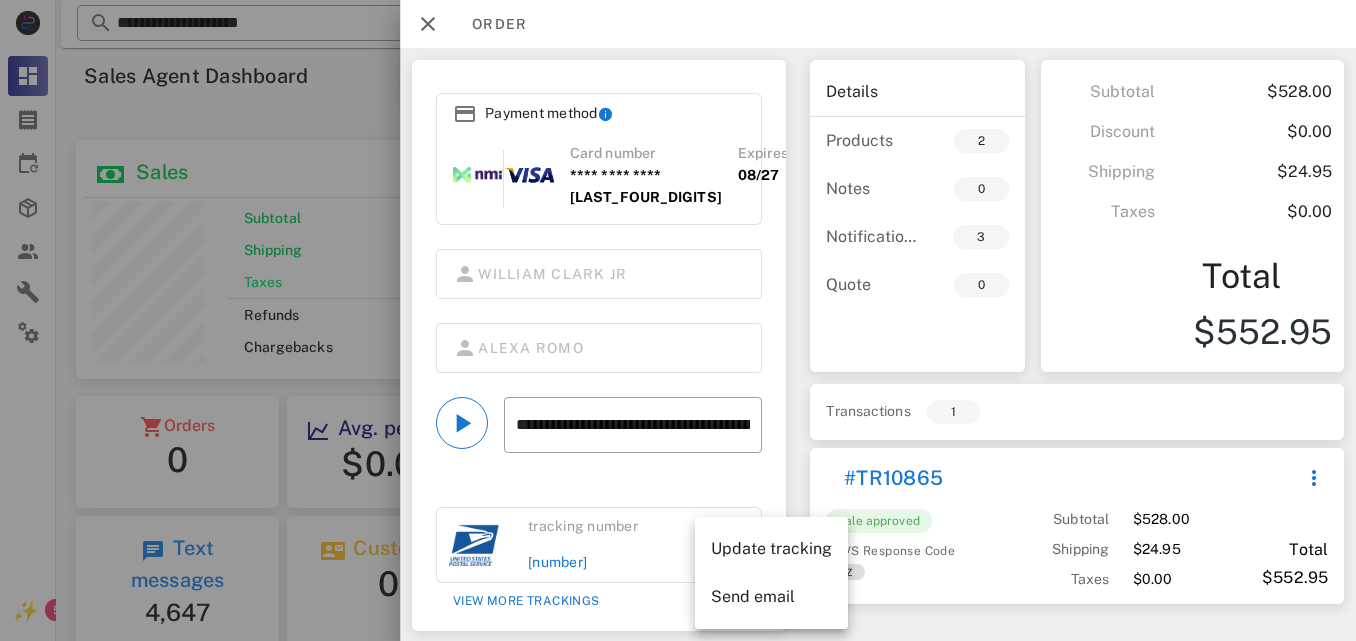 drag, startPoint x: 628, startPoint y: 572, endPoint x: 523, endPoint y: 543, distance: 108.93117 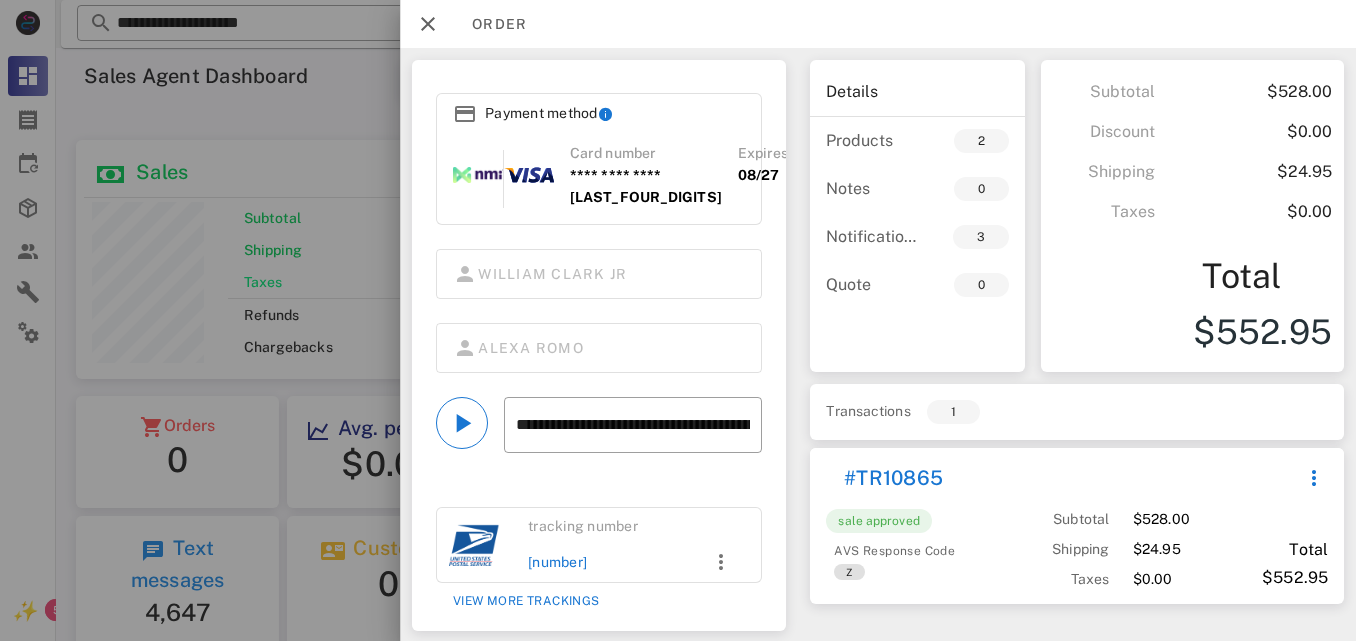 copy on "[NUMBER]" 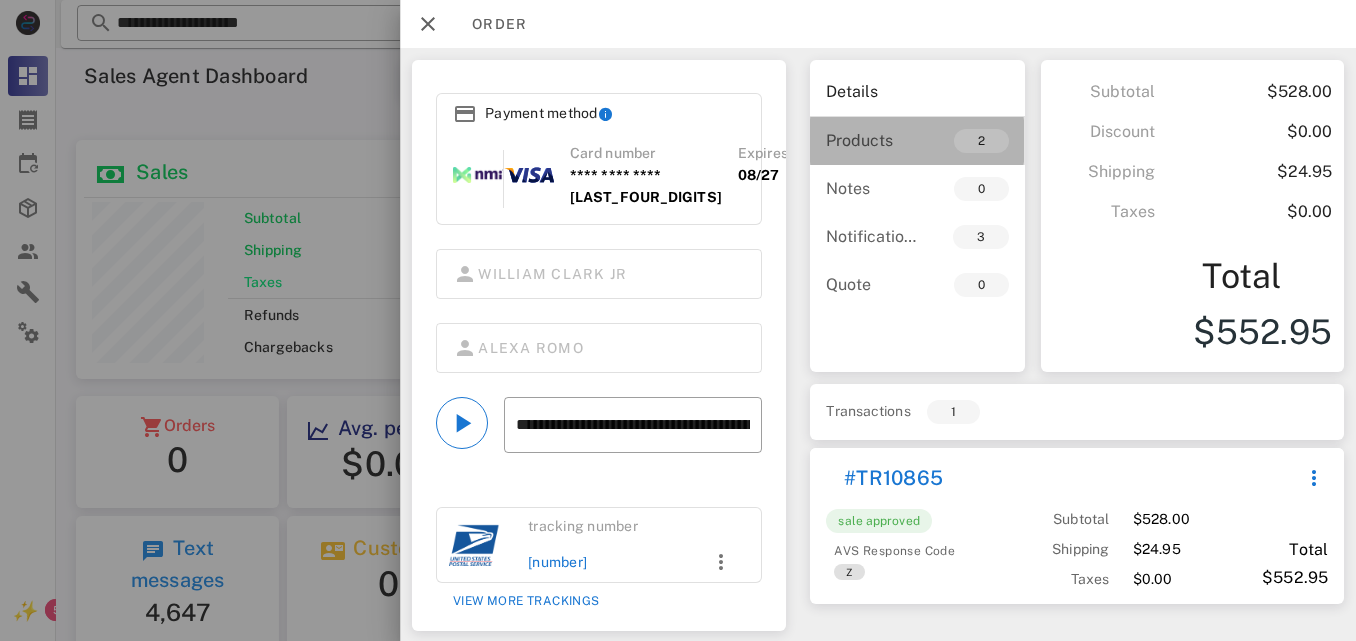 click on "Products" at bounding box center (871, 140) 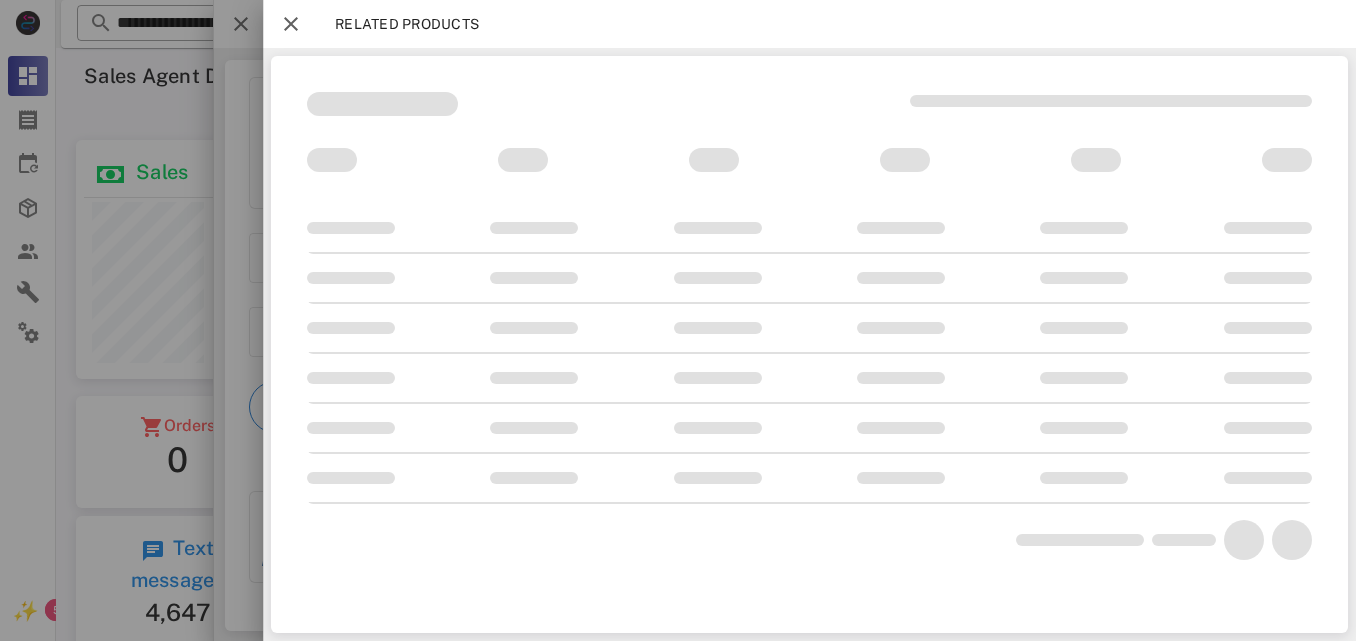 scroll, scrollTop: 333, scrollLeft: 0, axis: vertical 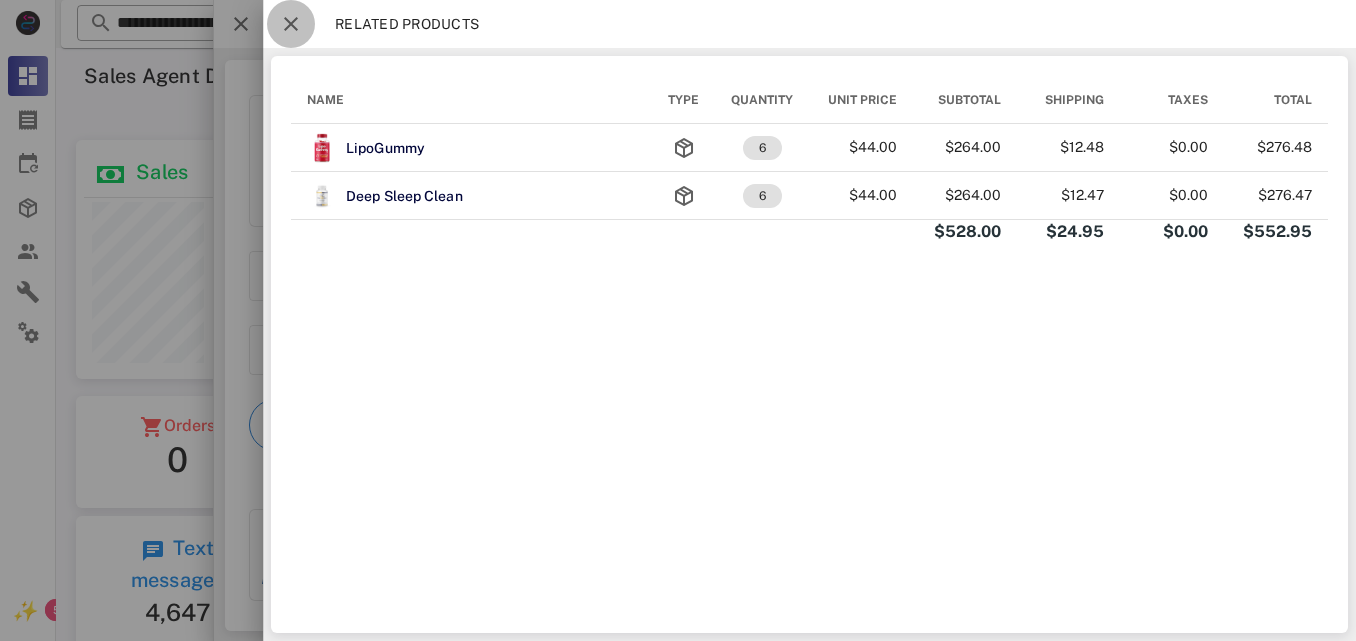 click at bounding box center [291, 24] 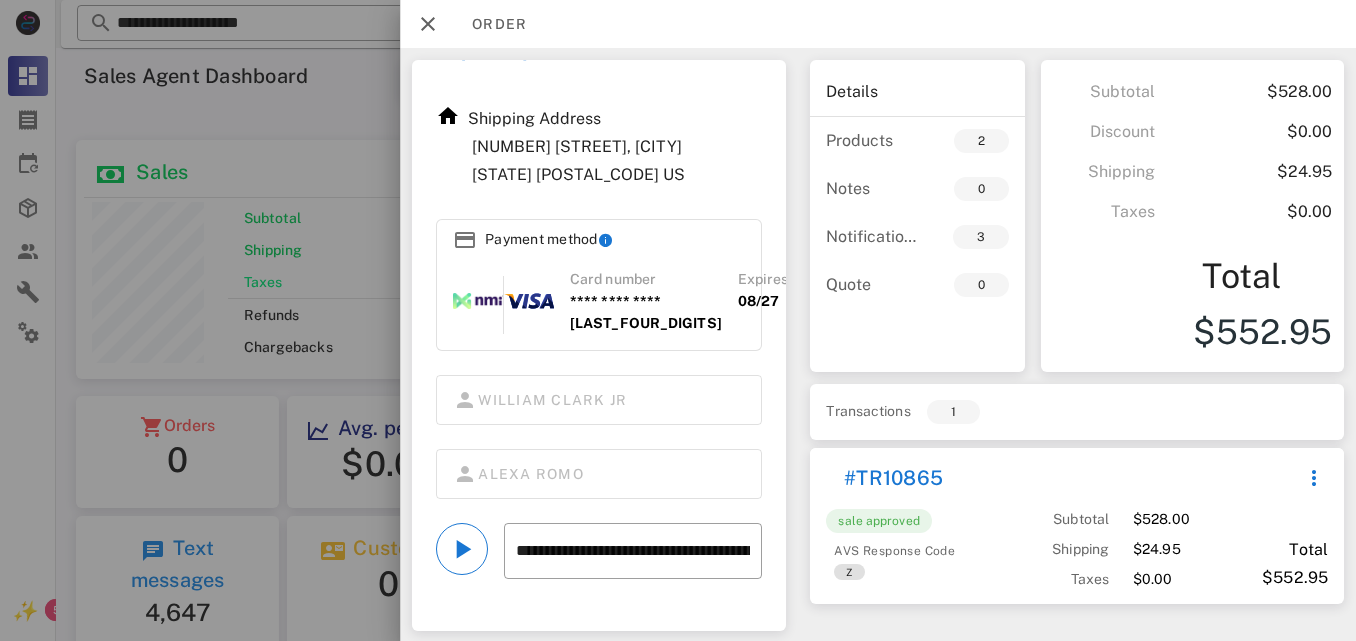 scroll, scrollTop: 0, scrollLeft: 0, axis: both 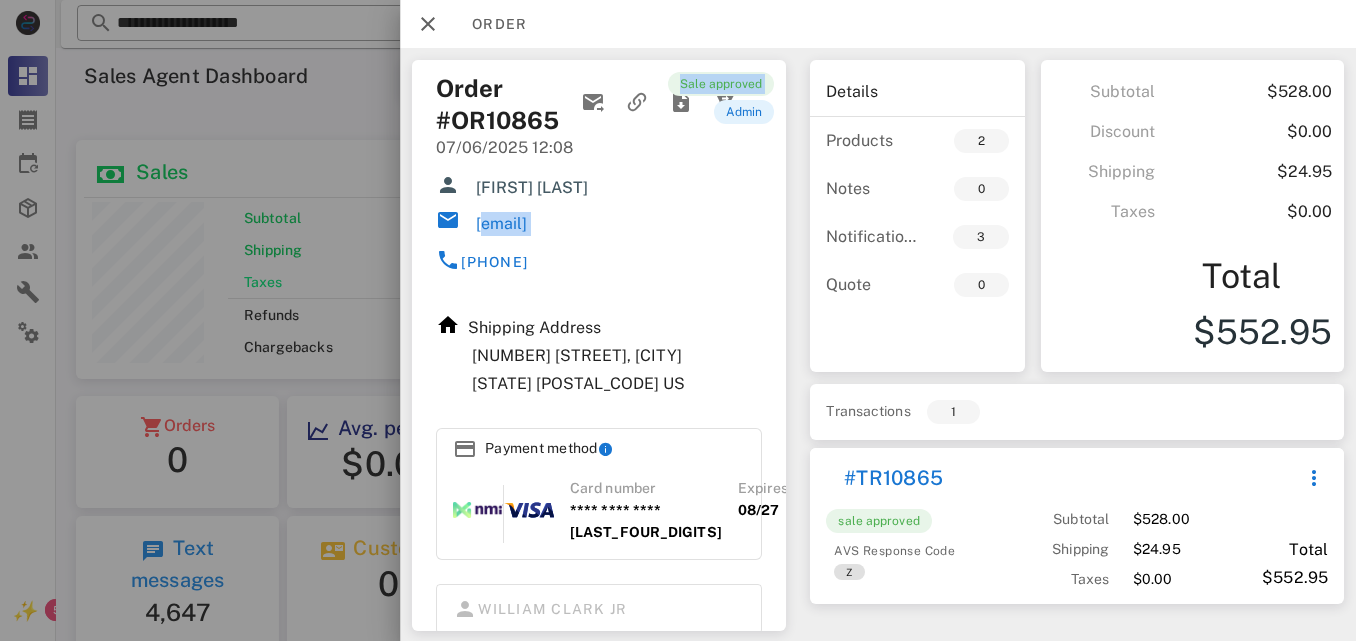 drag, startPoint x: 478, startPoint y: 223, endPoint x: 688, endPoint y: 223, distance: 210 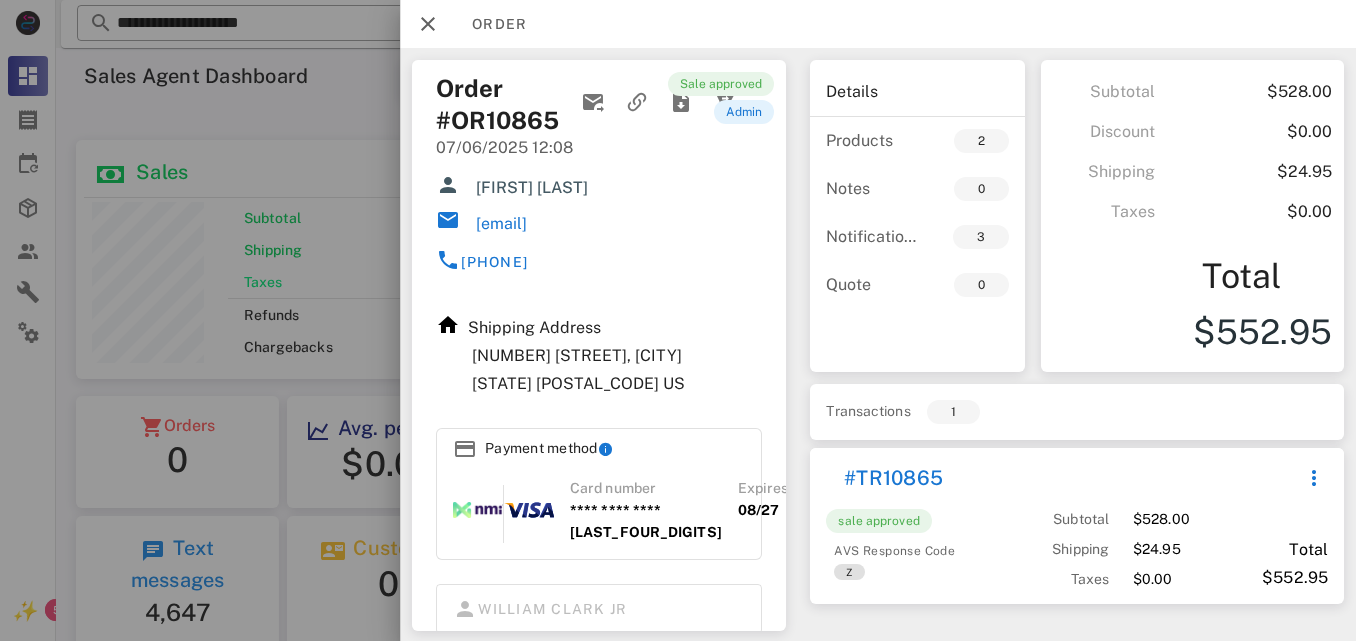 drag, startPoint x: 674, startPoint y: 227, endPoint x: 560, endPoint y: 228, distance: 114.00439 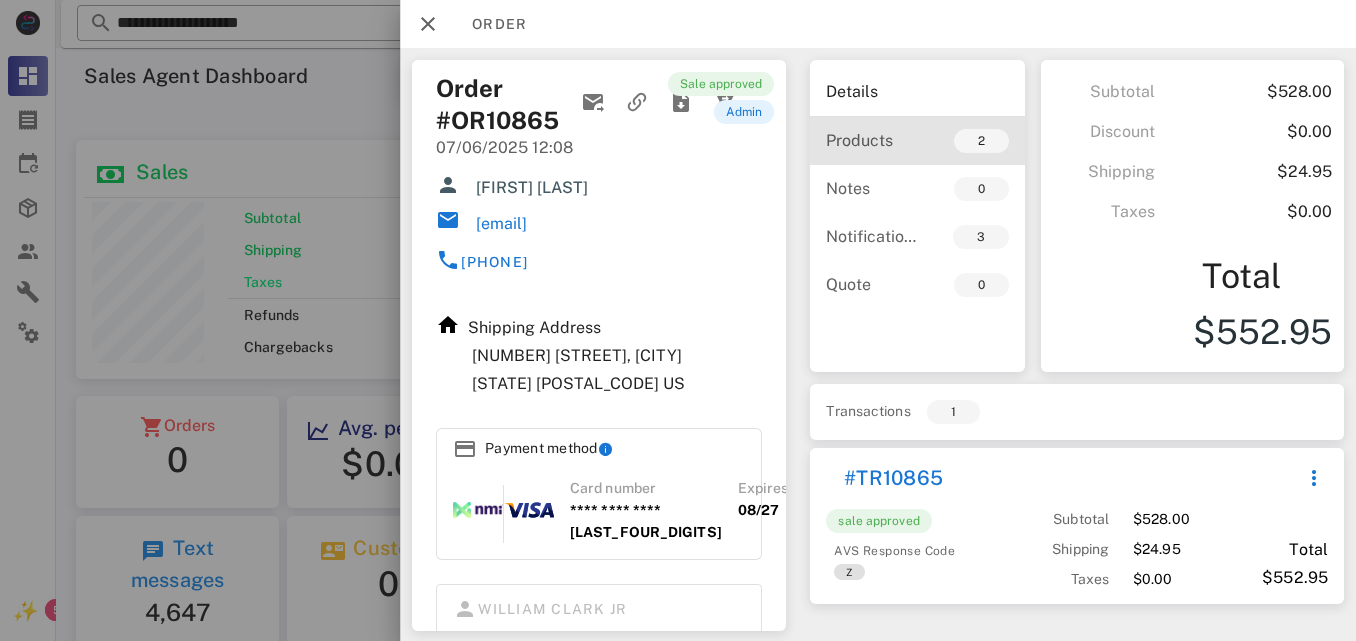 click on "2" at bounding box center [962, 141] 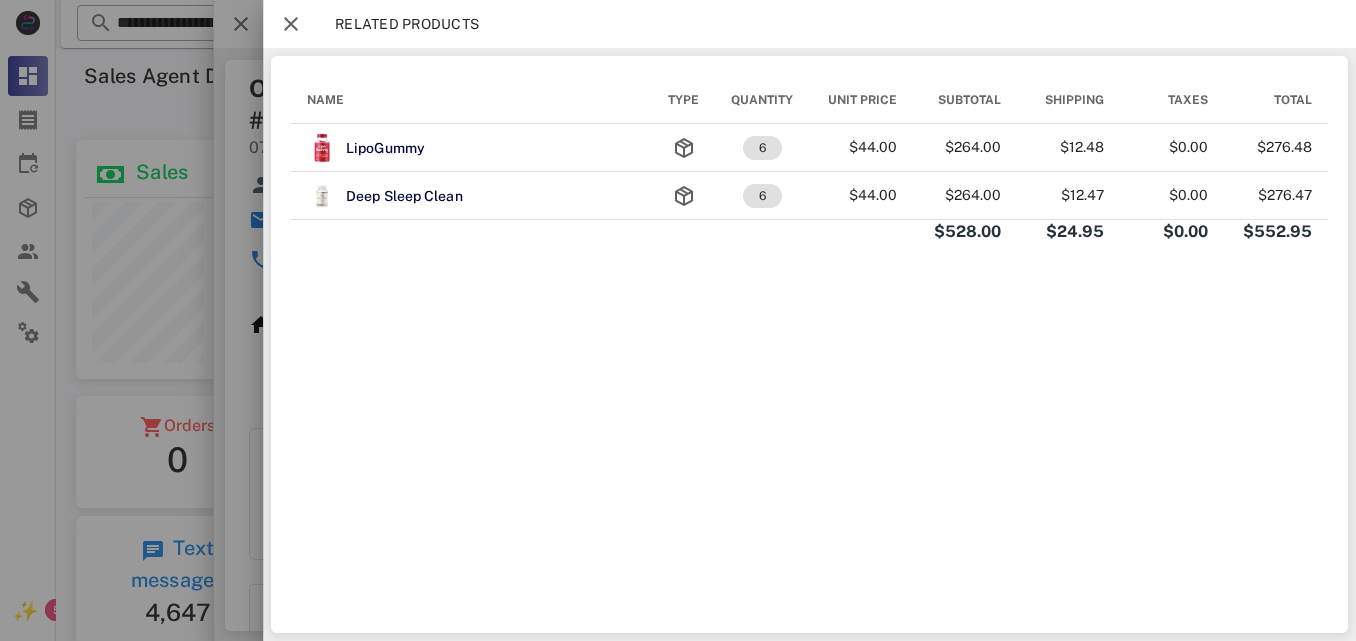 click at bounding box center (678, 320) 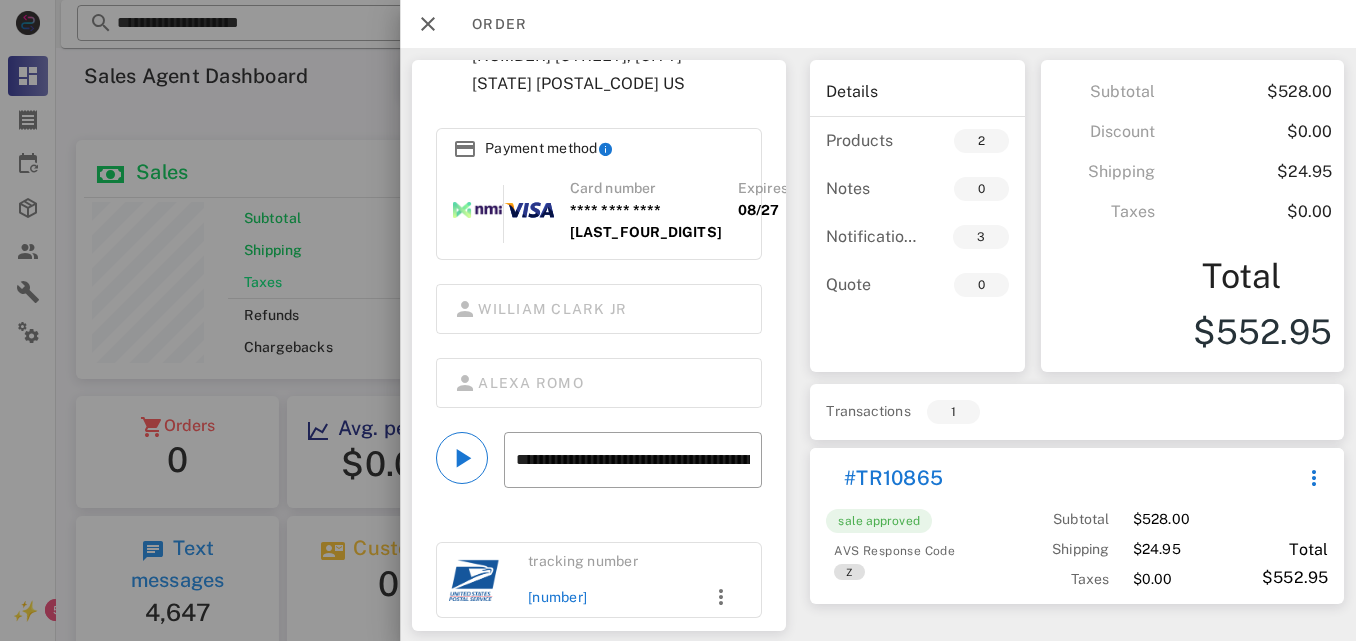 scroll, scrollTop: 353, scrollLeft: 0, axis: vertical 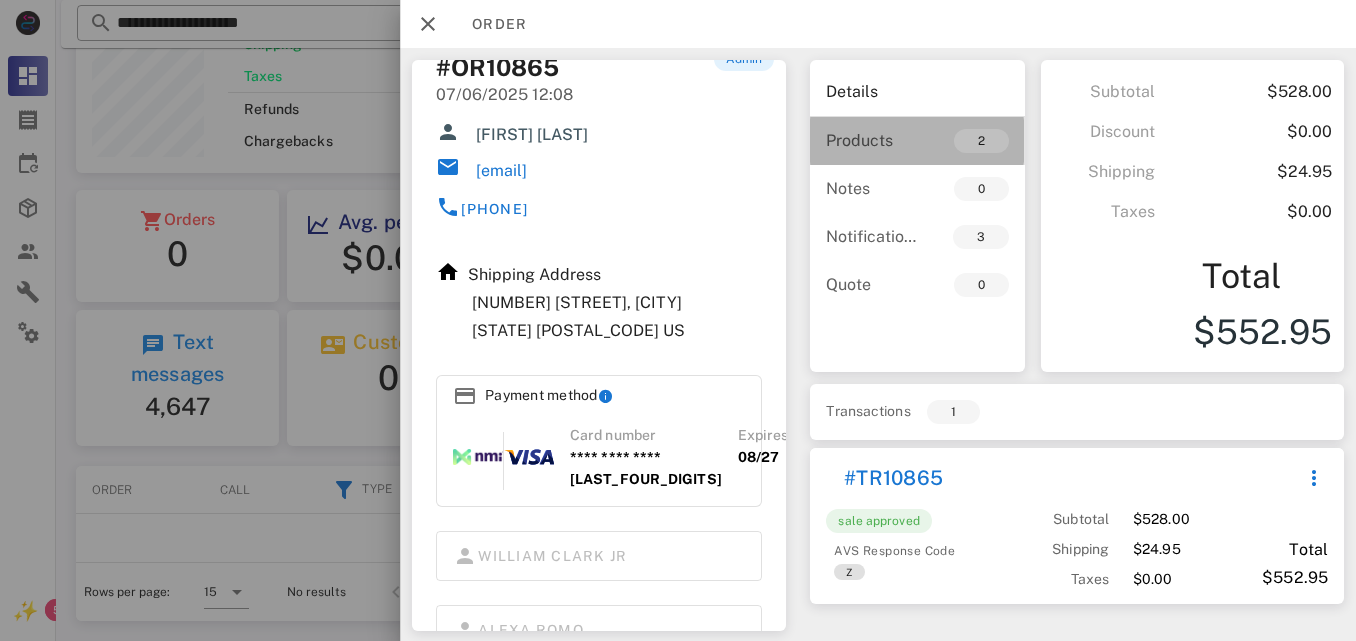 click on "Products  2" at bounding box center [917, 141] 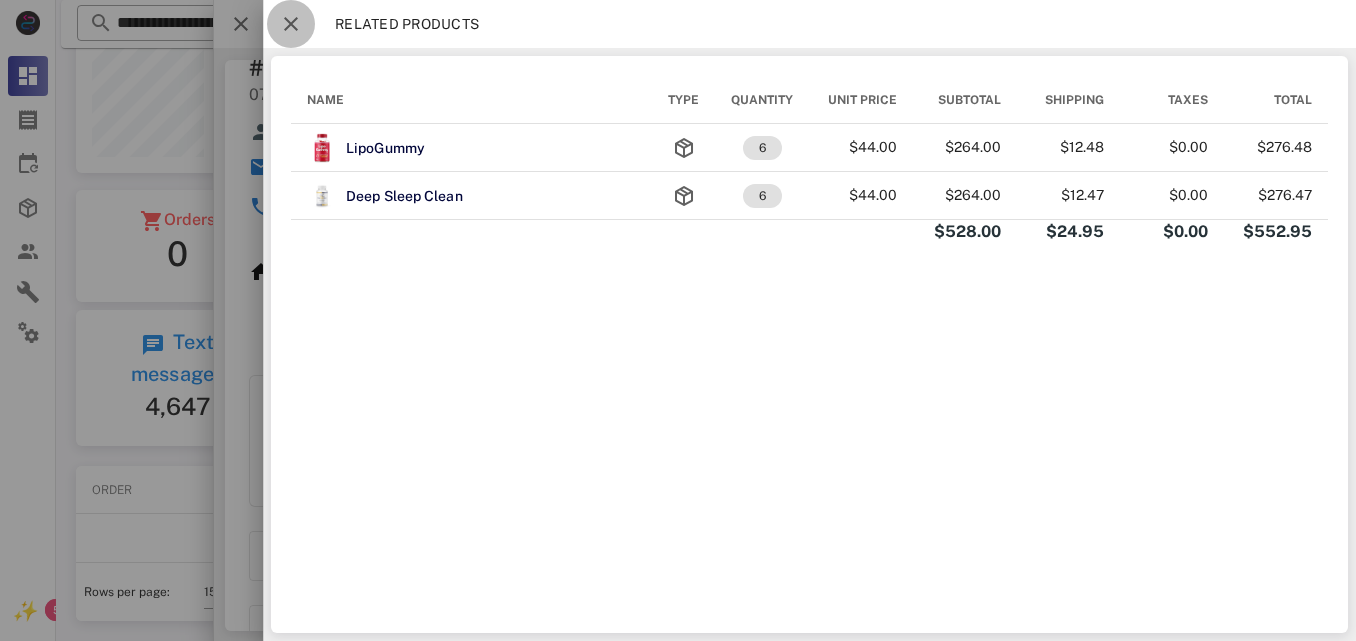 click at bounding box center (291, 24) 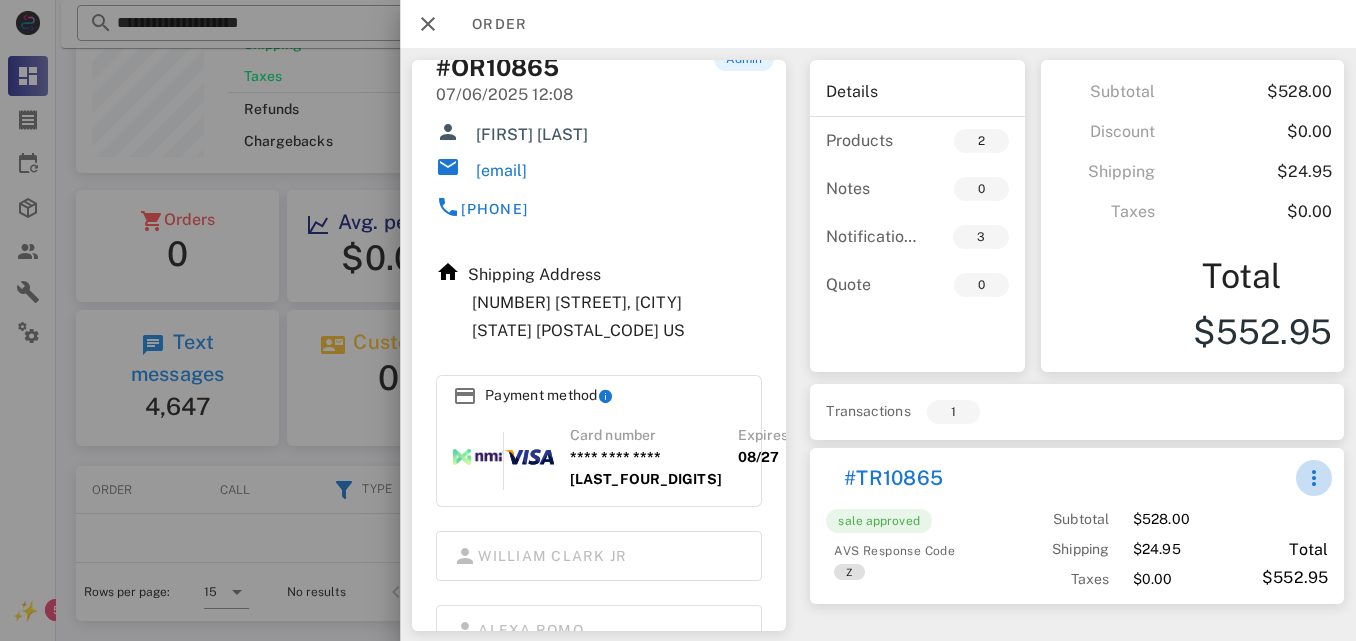 click at bounding box center [1313, 478] 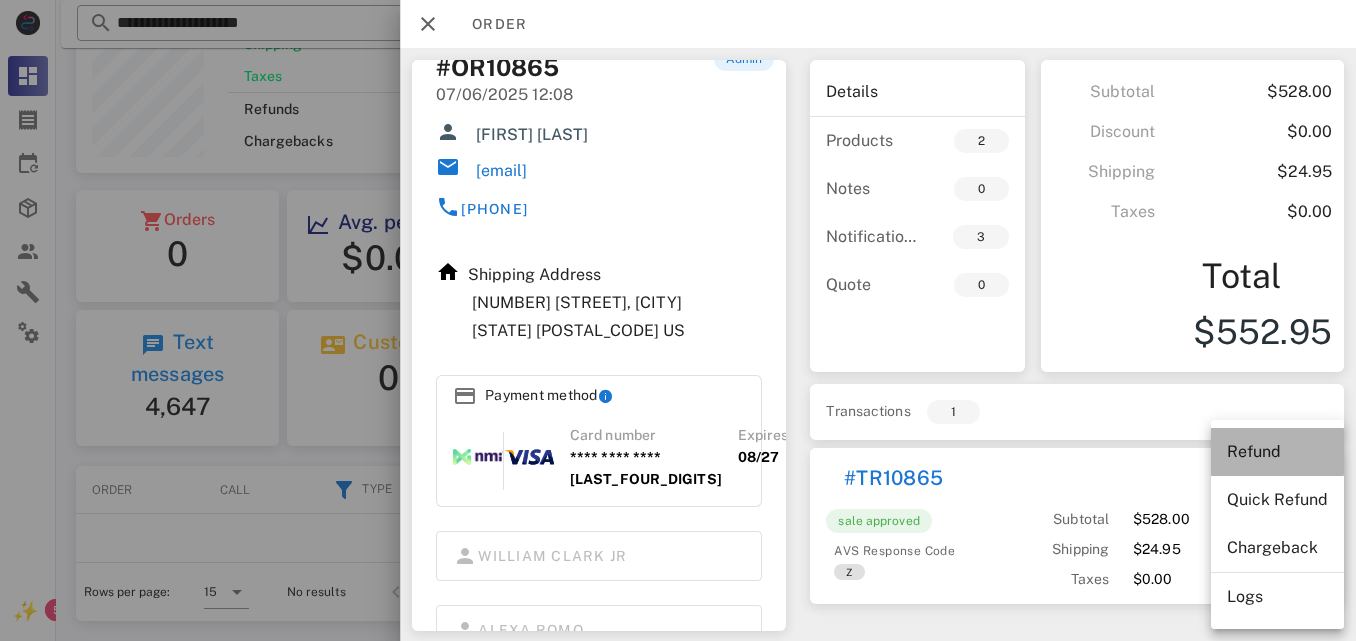 click on "Refund" at bounding box center (1277, 451) 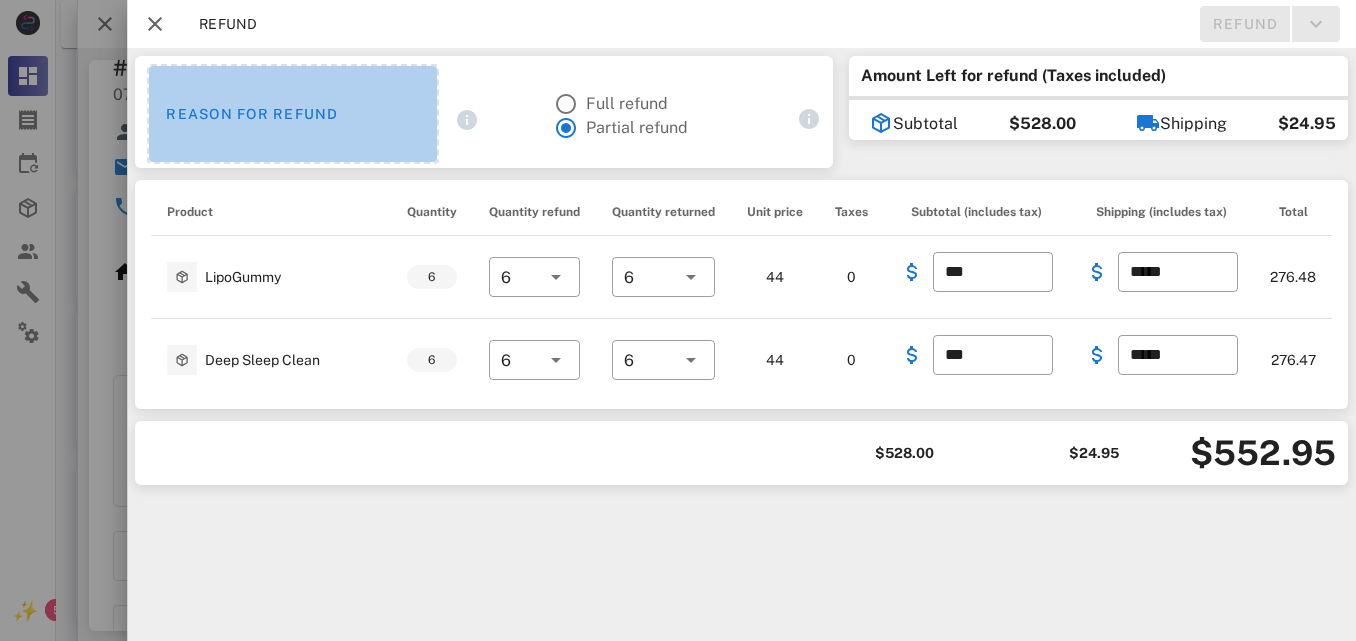 click on "Reason for refund" at bounding box center [293, 114] 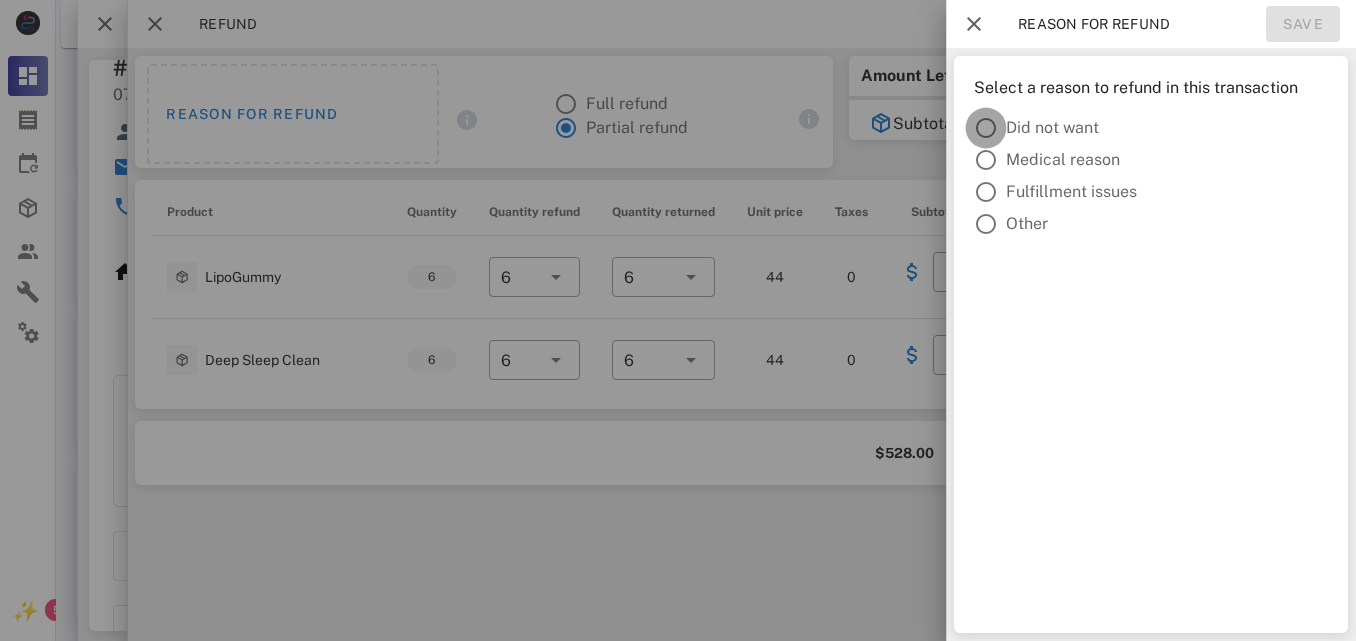 click at bounding box center (986, 128) 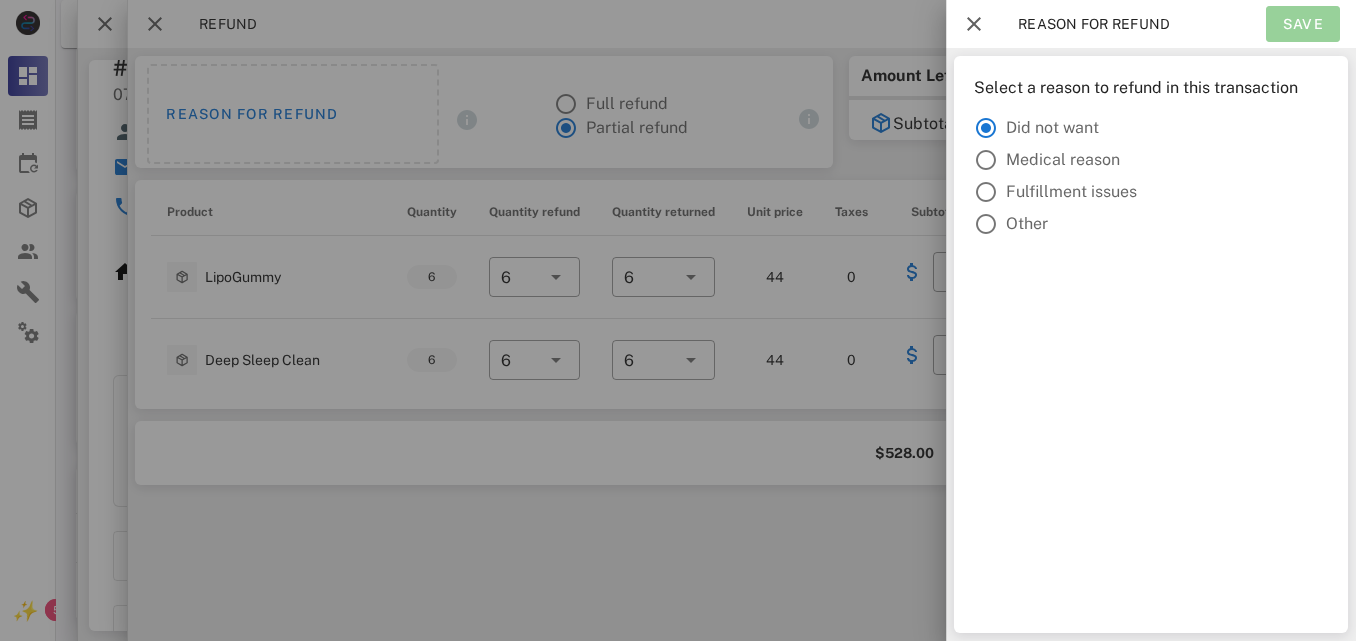 click on "Save" at bounding box center [1303, 24] 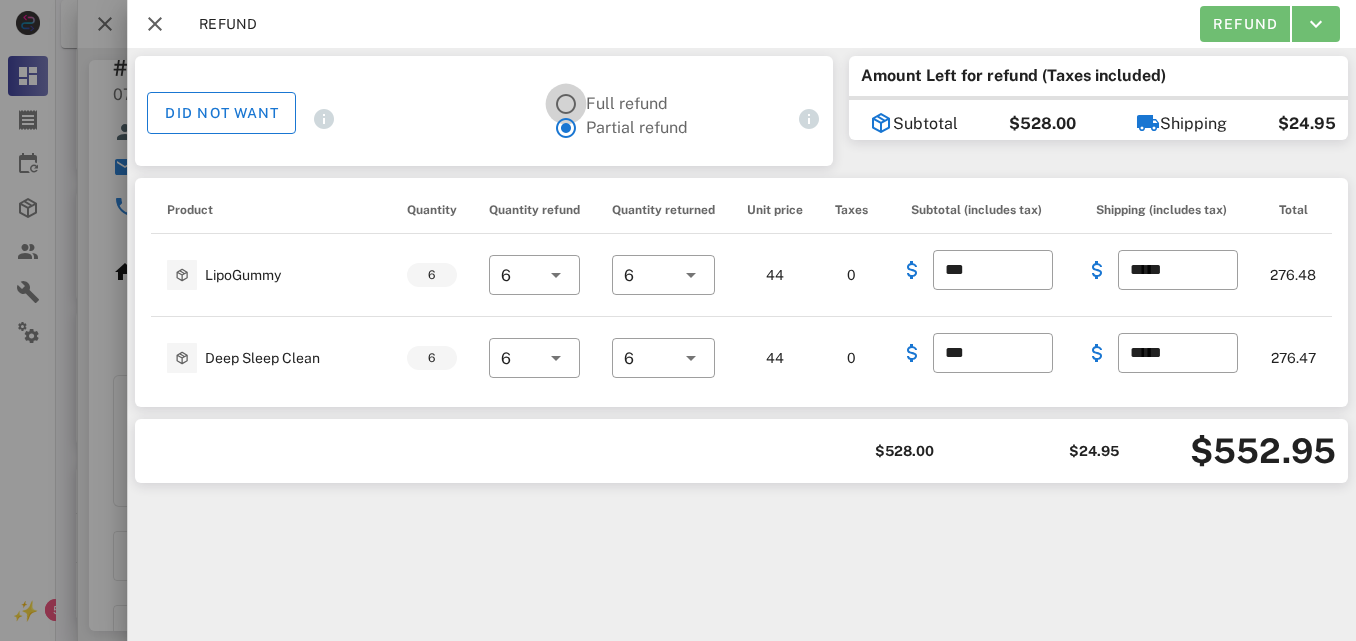 click at bounding box center [566, 104] 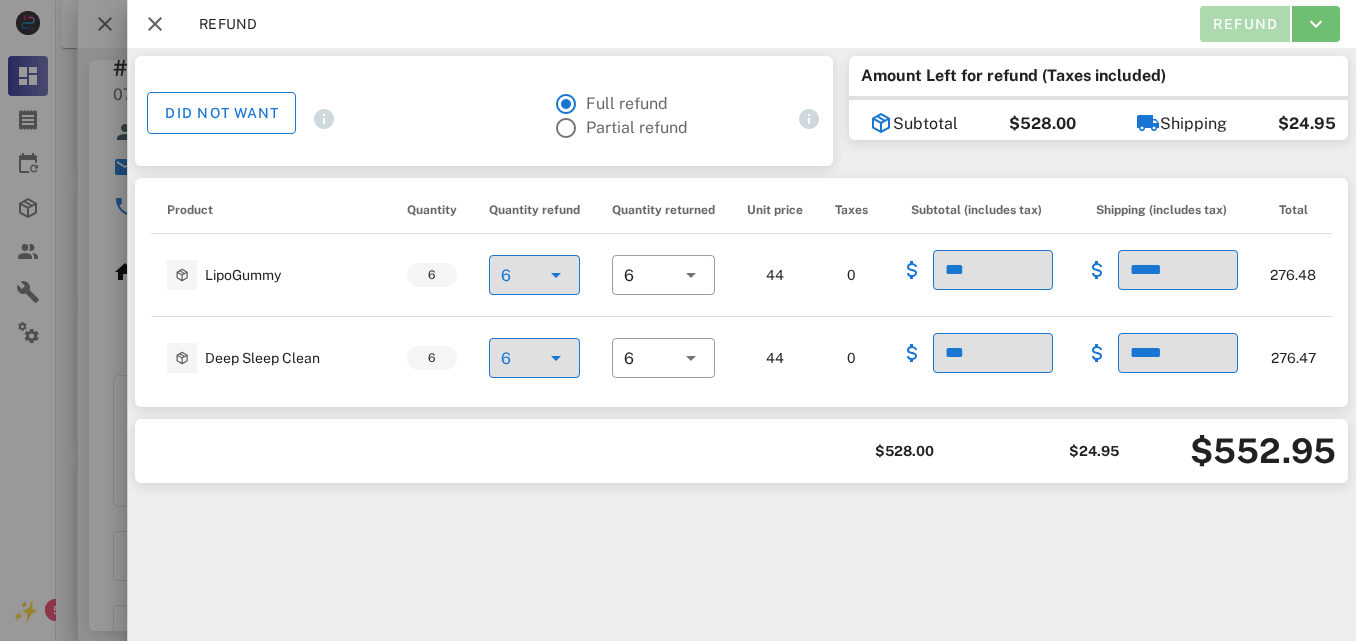 click on "Refund" at bounding box center (1244, 24) 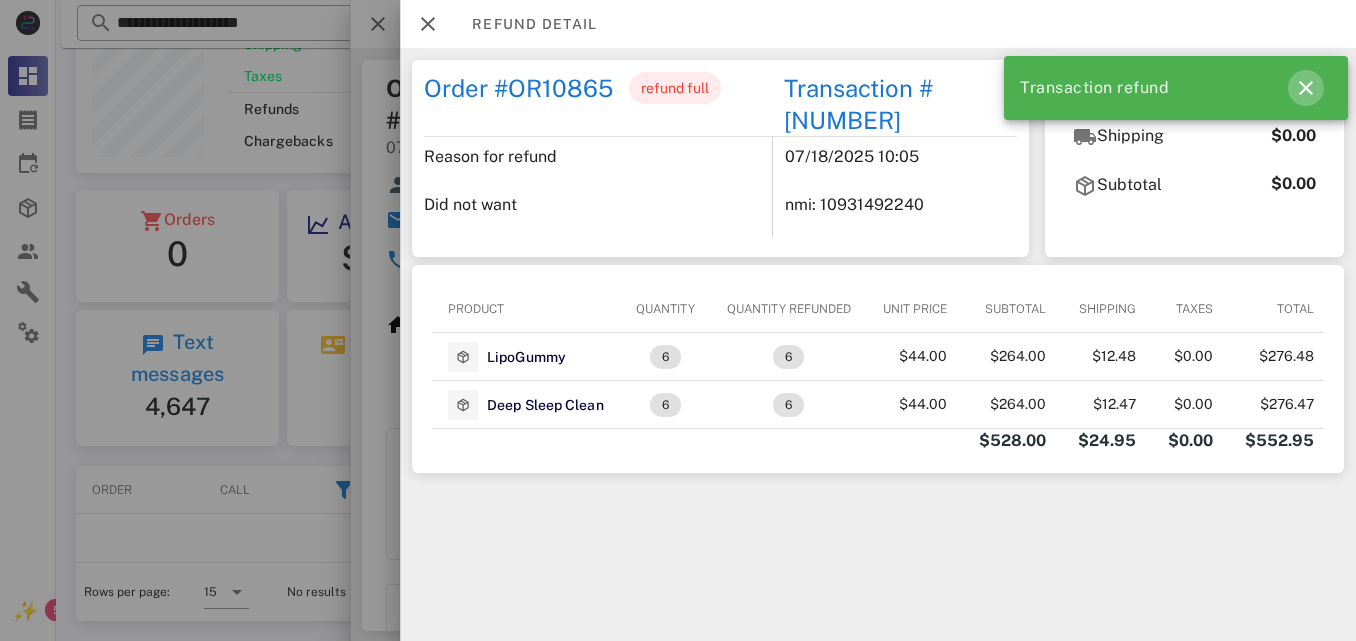 click at bounding box center [1306, 88] 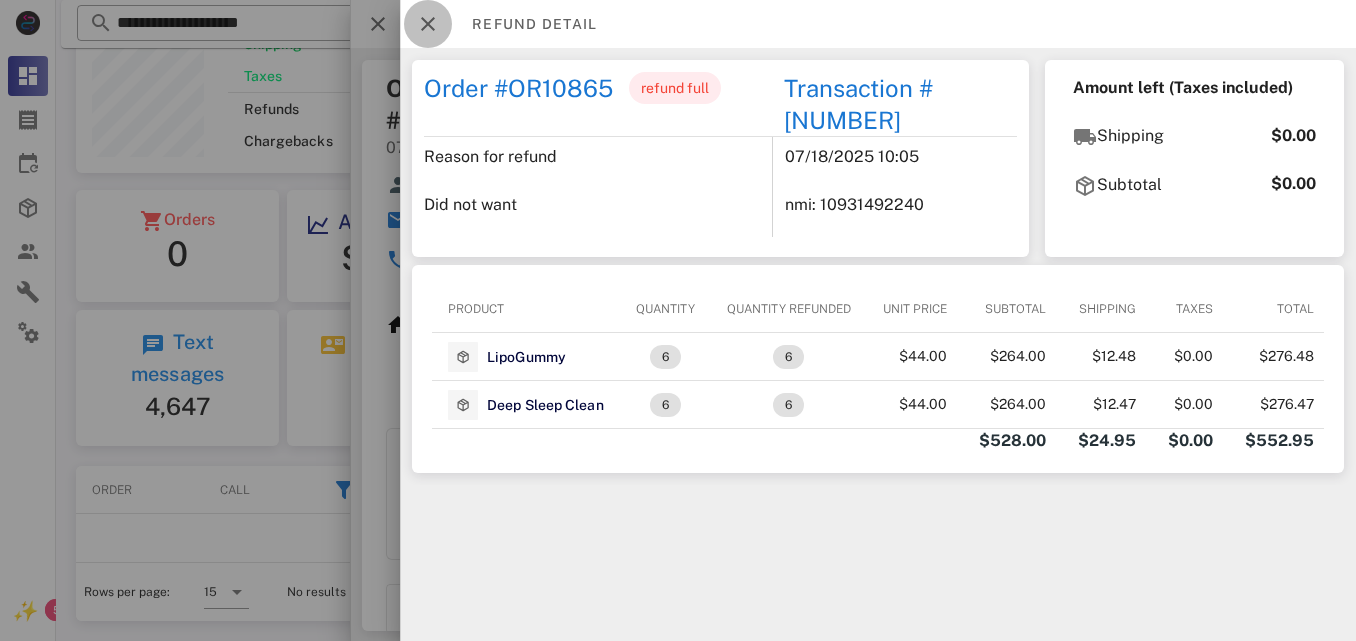 click at bounding box center (428, 24) 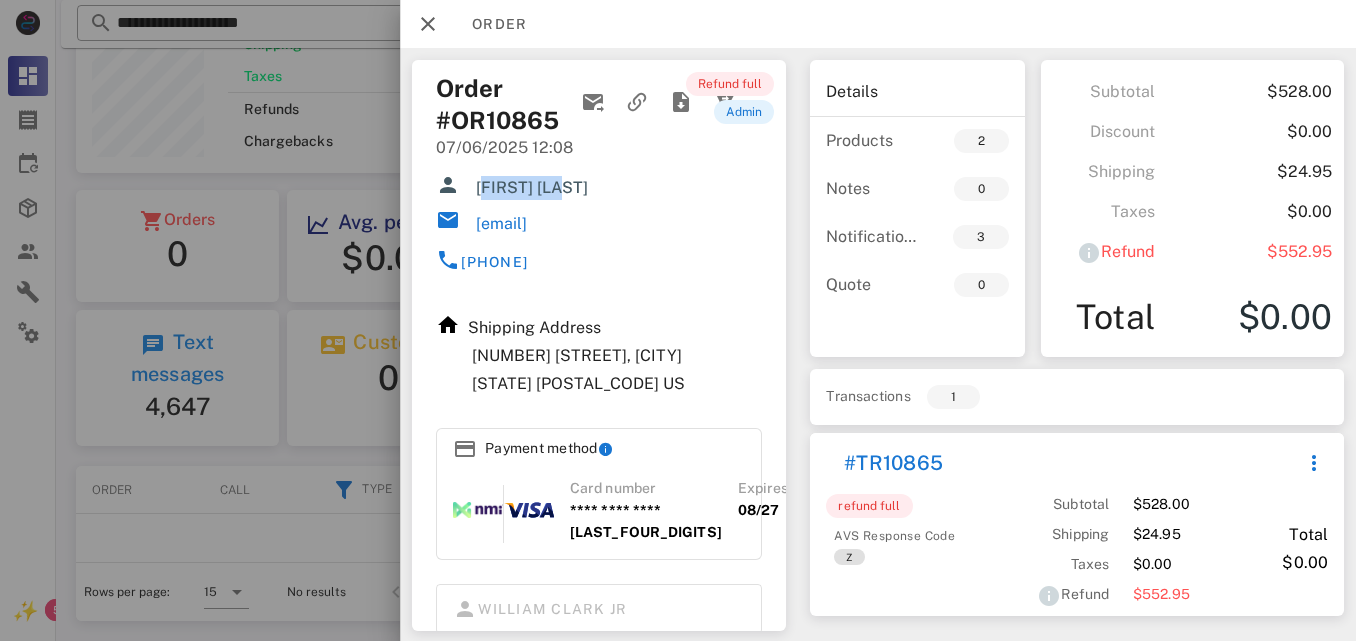 drag, startPoint x: 487, startPoint y: 186, endPoint x: 553, endPoint y: 189, distance: 66.068146 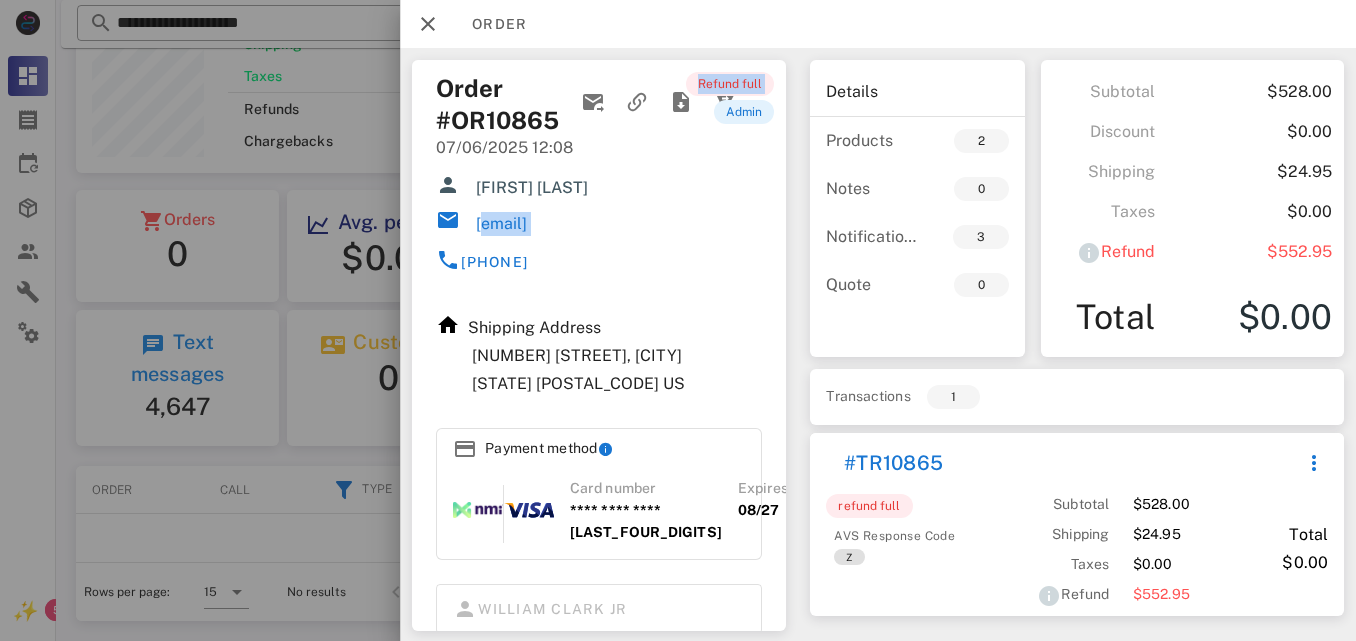 drag, startPoint x: 470, startPoint y: 223, endPoint x: 665, endPoint y: 231, distance: 195.16403 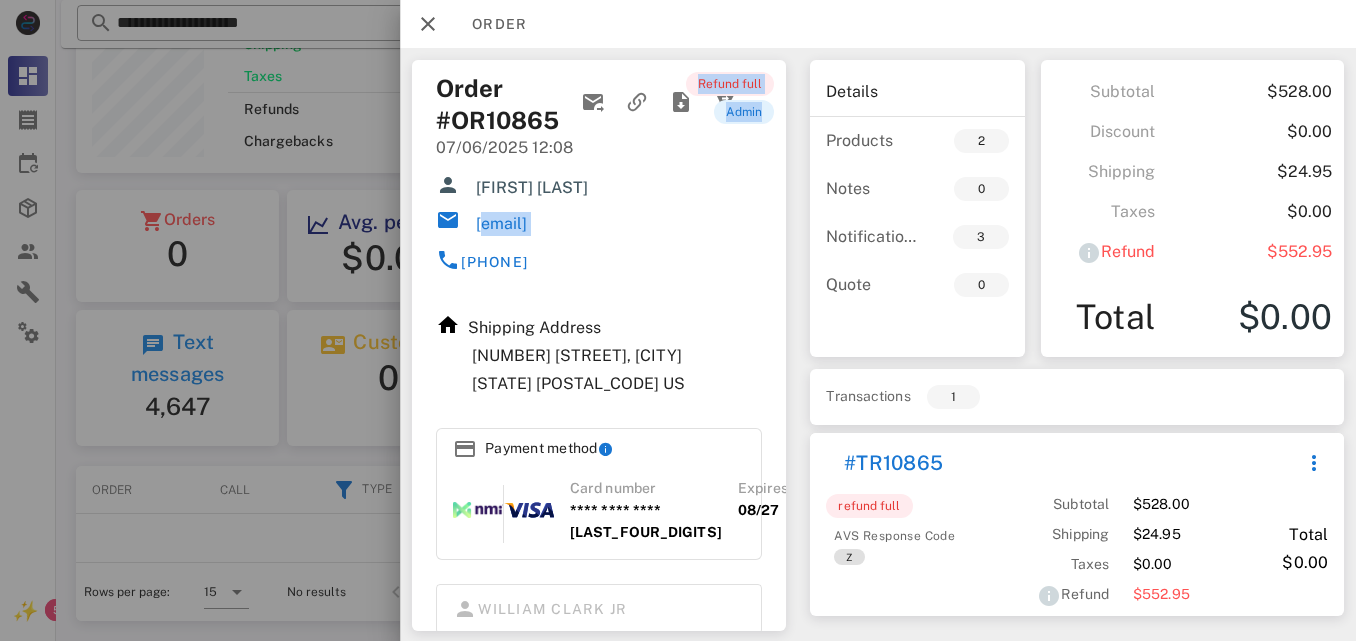 drag, startPoint x: 665, startPoint y: 234, endPoint x: 464, endPoint y: 230, distance: 201.0398 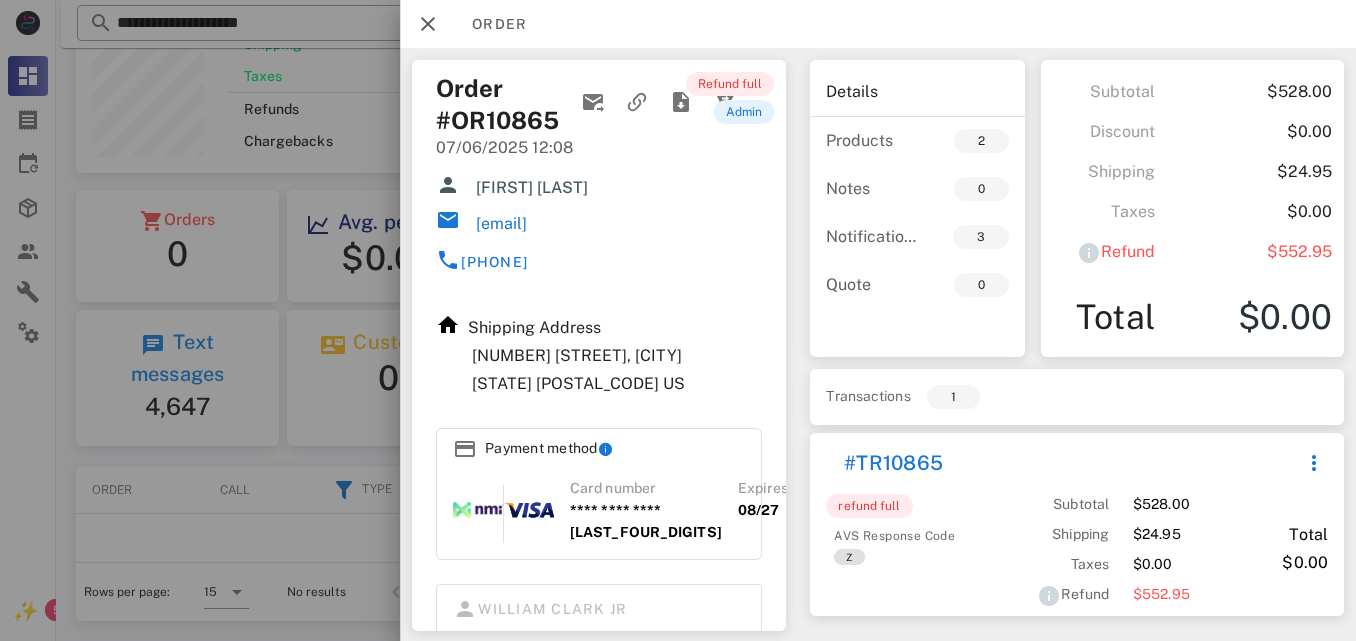 click on "[EMAIL]" at bounding box center [543, 220] 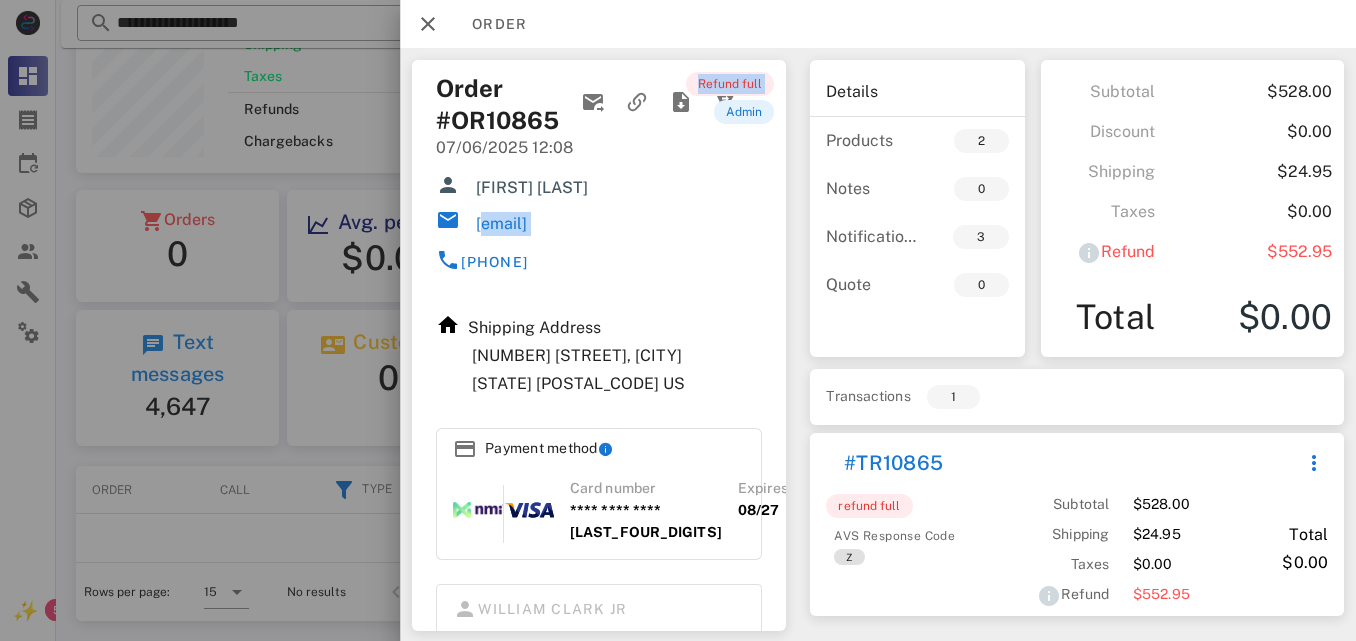drag, startPoint x: 470, startPoint y: 223, endPoint x: 654, endPoint y: 227, distance: 184.04347 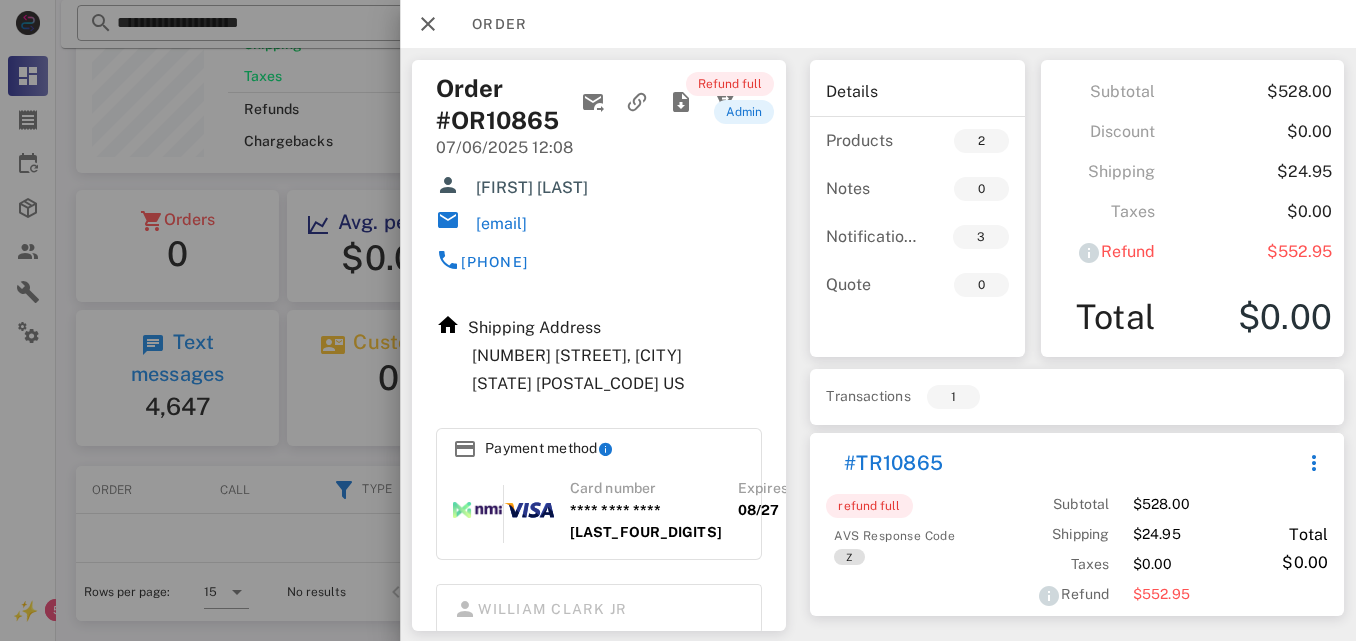 drag, startPoint x: 651, startPoint y: 228, endPoint x: 474, endPoint y: 229, distance: 177.00282 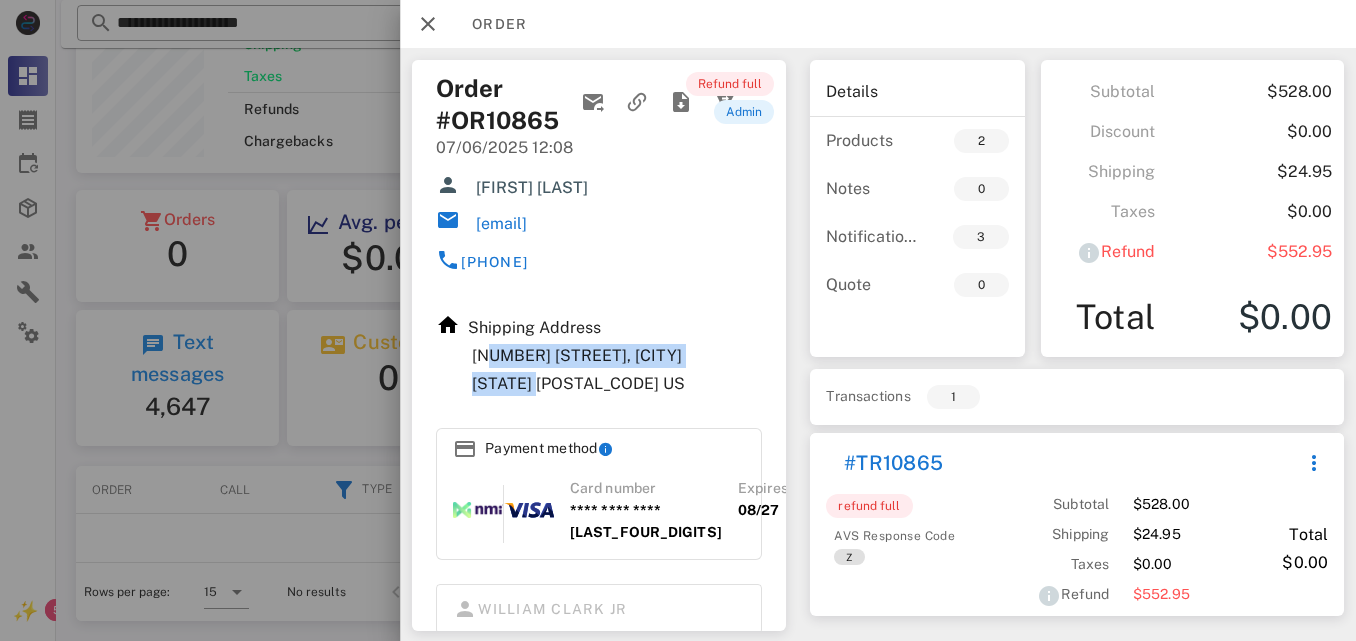 drag, startPoint x: 478, startPoint y: 358, endPoint x: 532, endPoint y: 389, distance: 62.26556 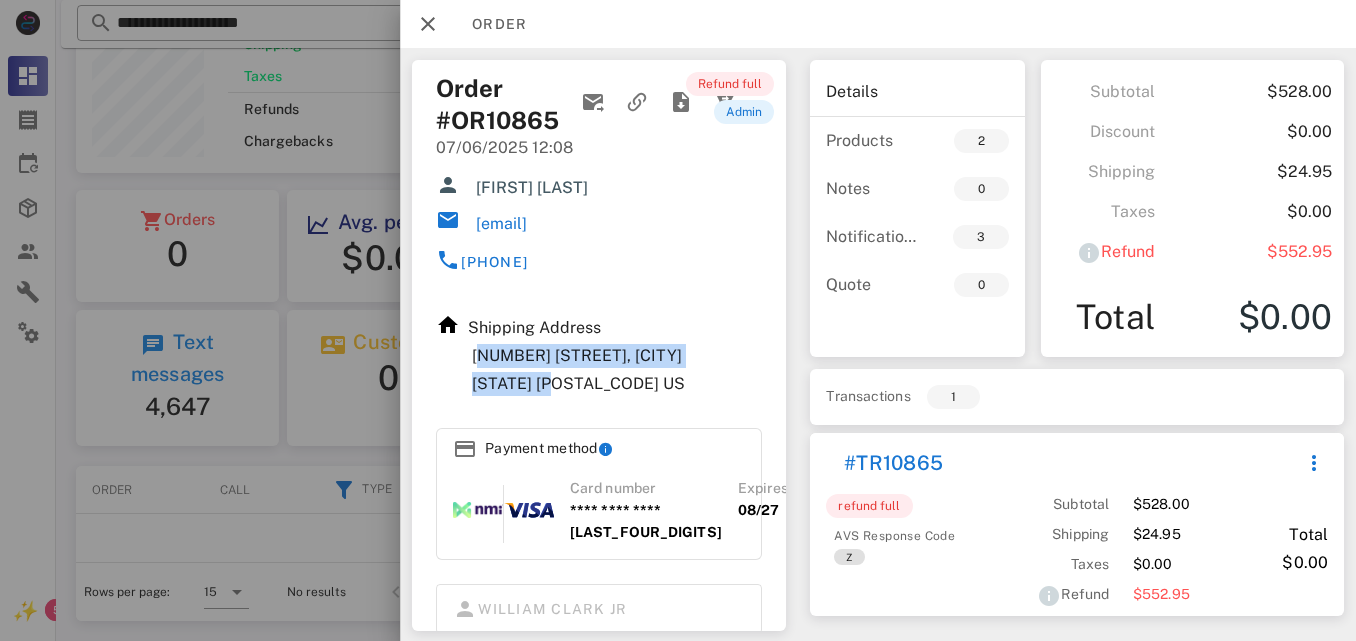 drag, startPoint x: 468, startPoint y: 359, endPoint x: 550, endPoint y: 389, distance: 87.31552 